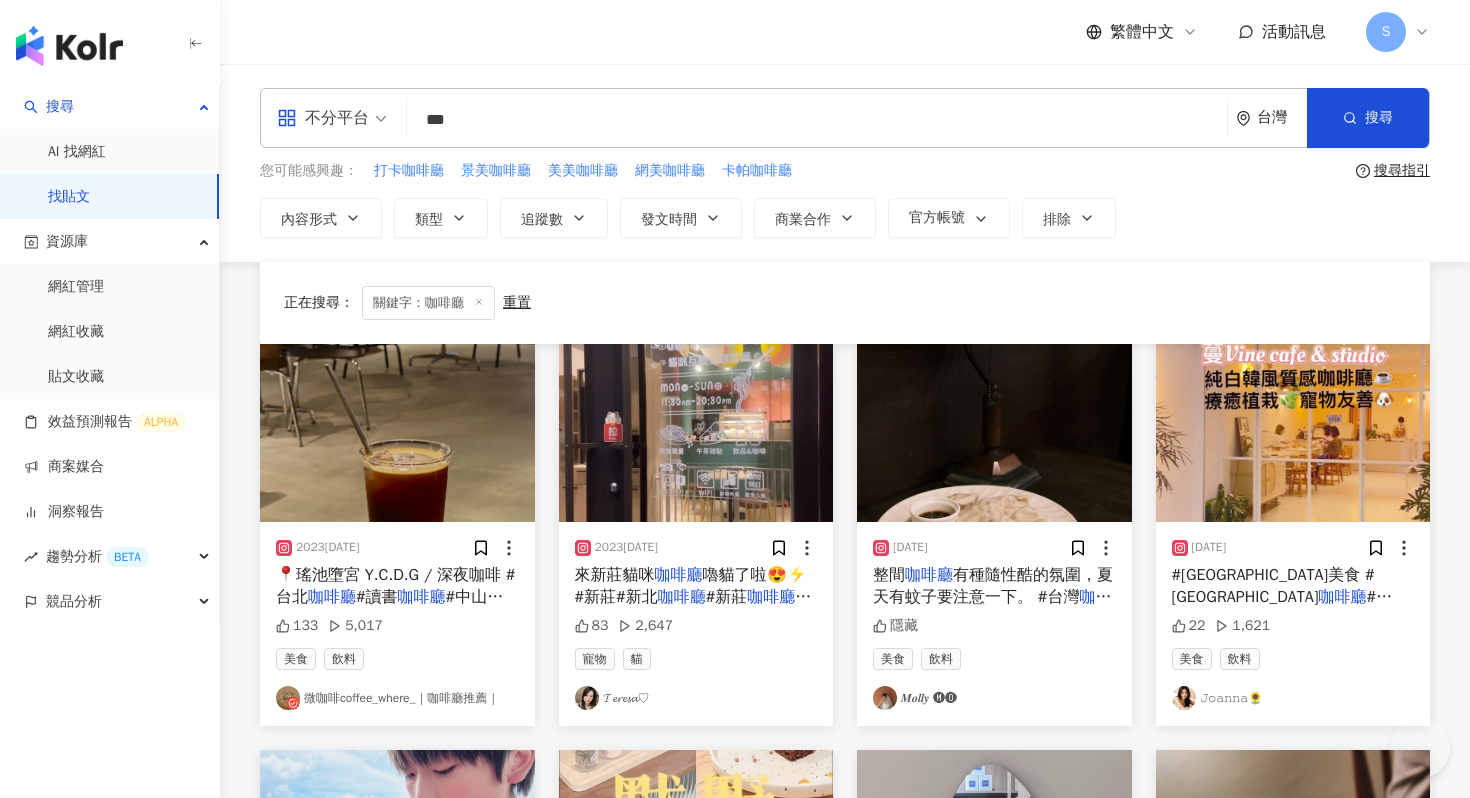 scroll, scrollTop: 2150, scrollLeft: 0, axis: vertical 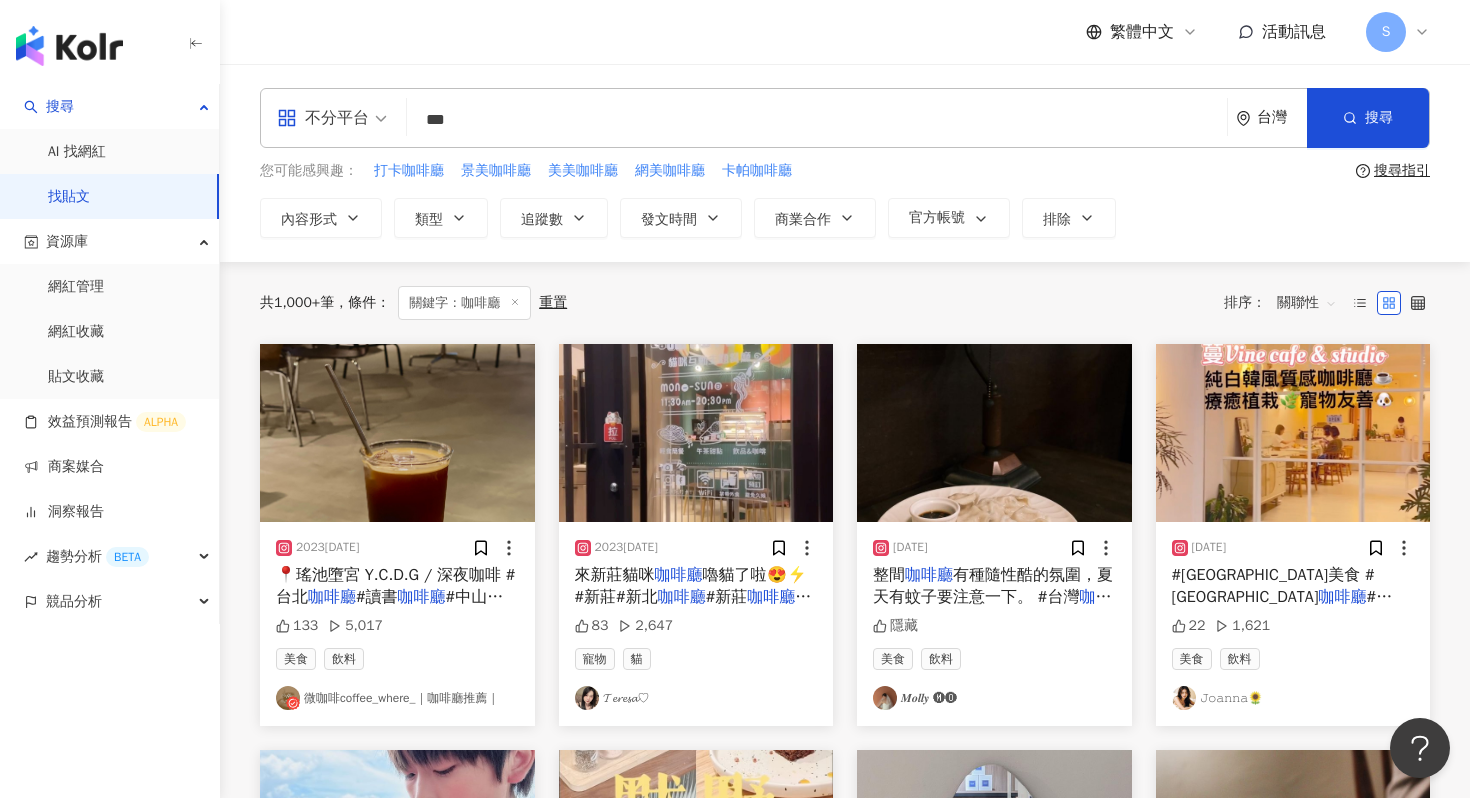 click on "***" at bounding box center [817, 119] 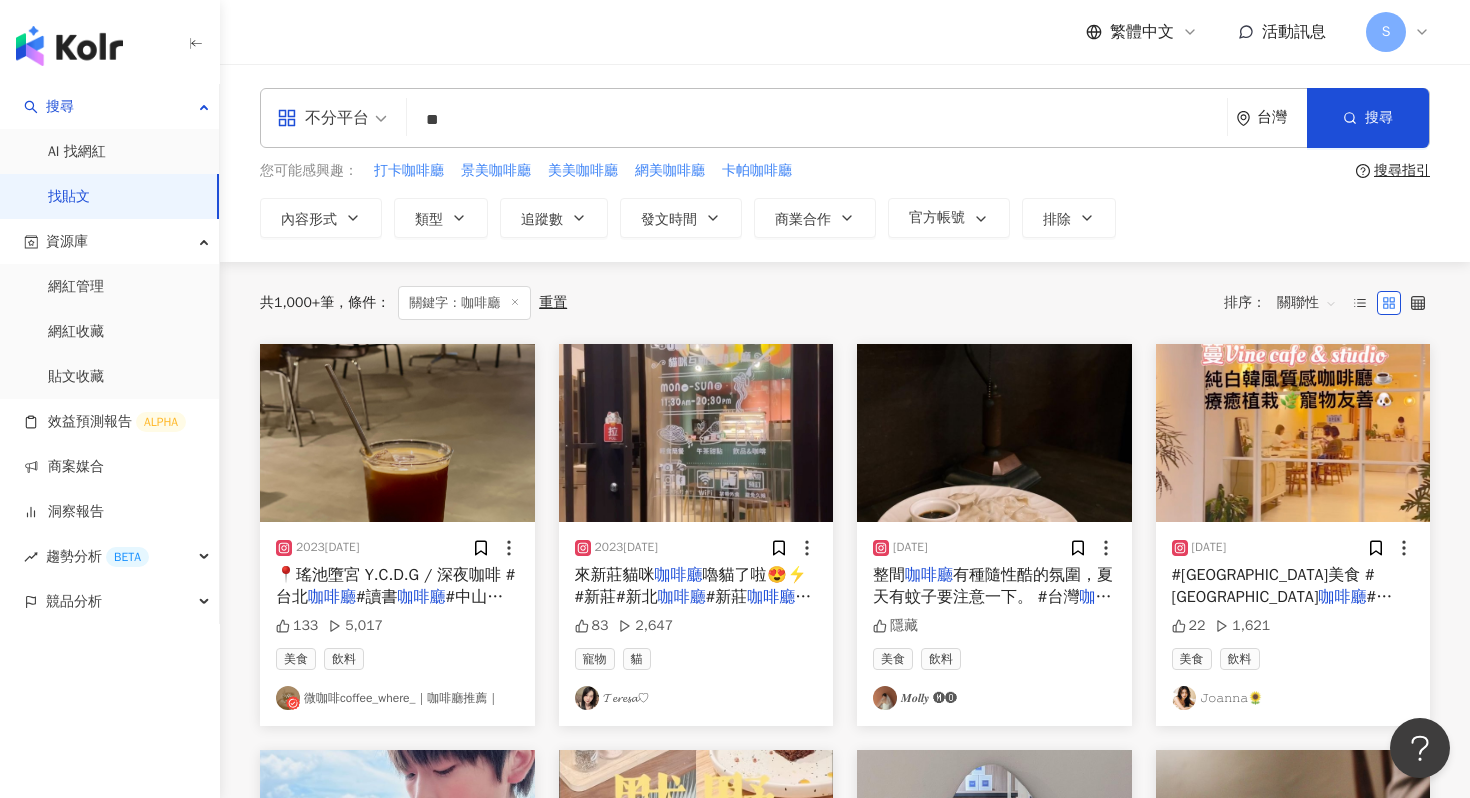 type on "*" 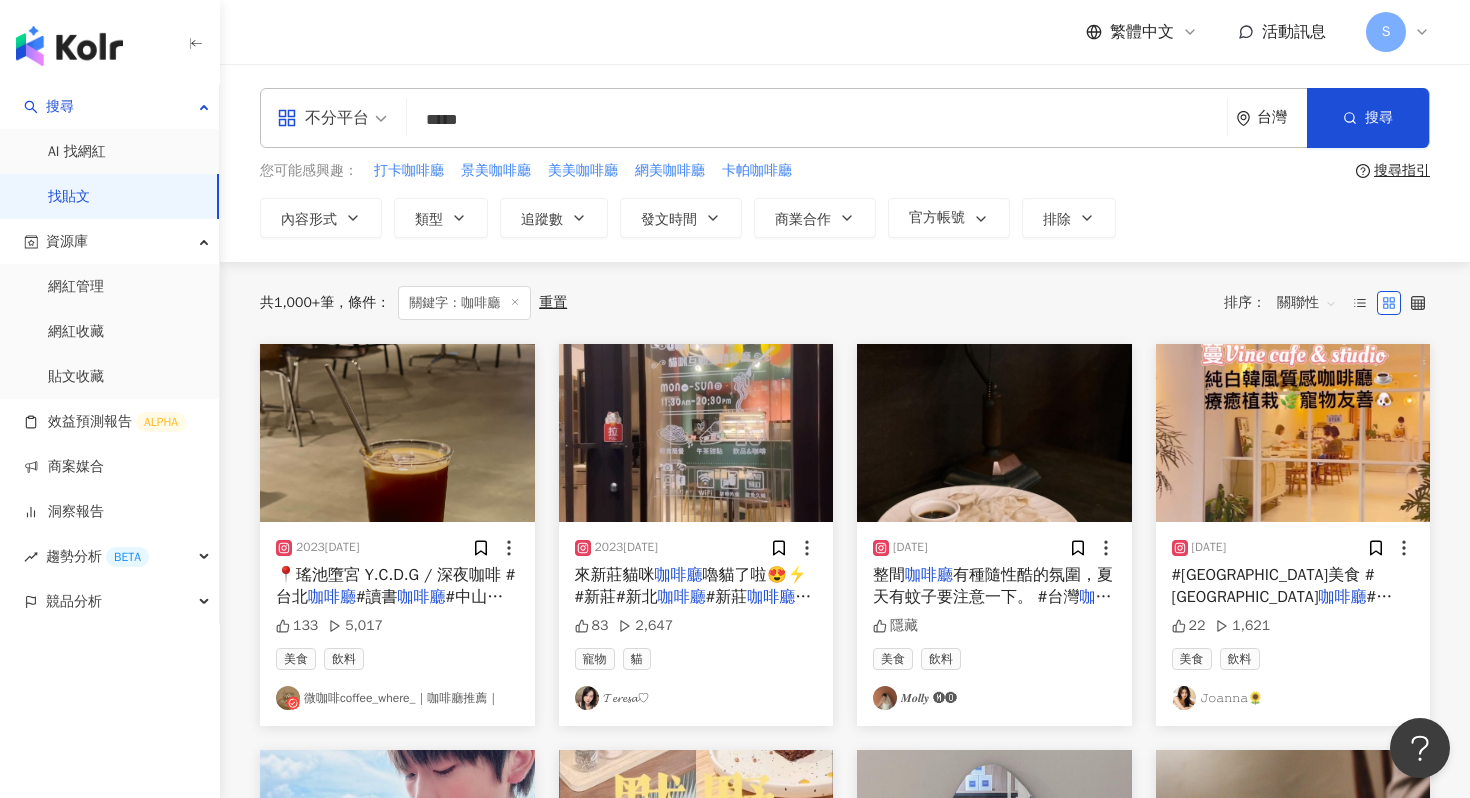 type on "*****" 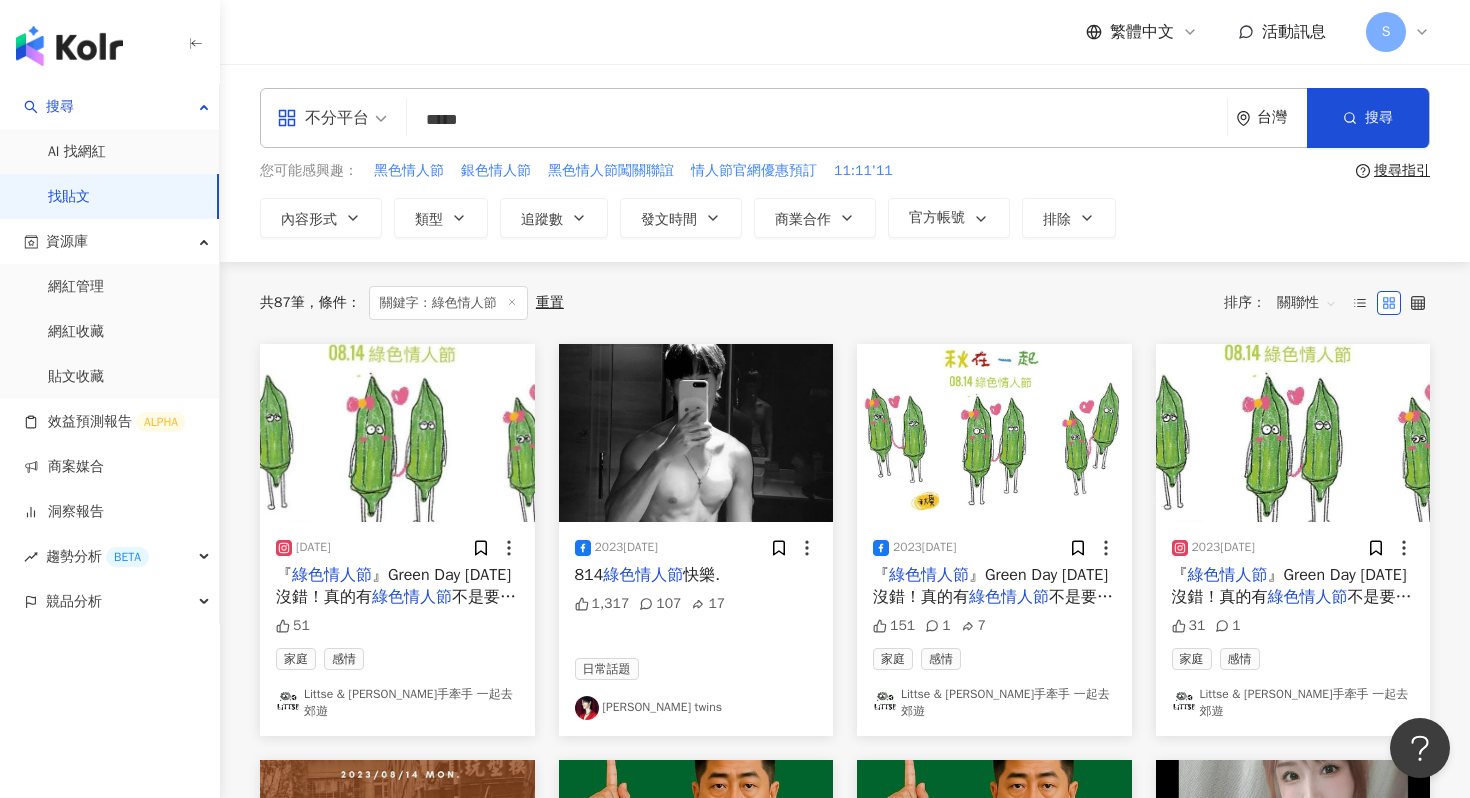 click at bounding box center (397, 433) 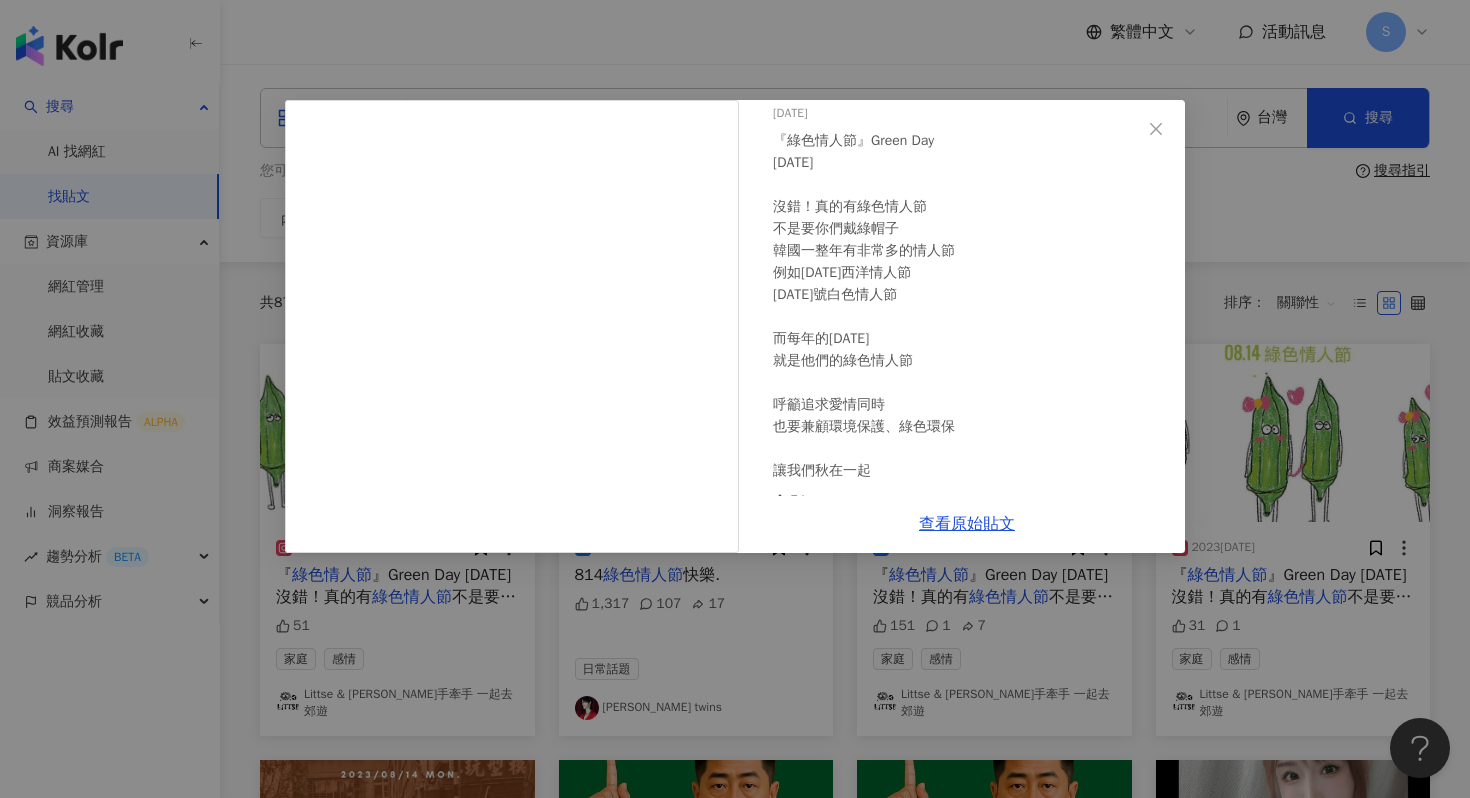 scroll, scrollTop: 93, scrollLeft: 0, axis: vertical 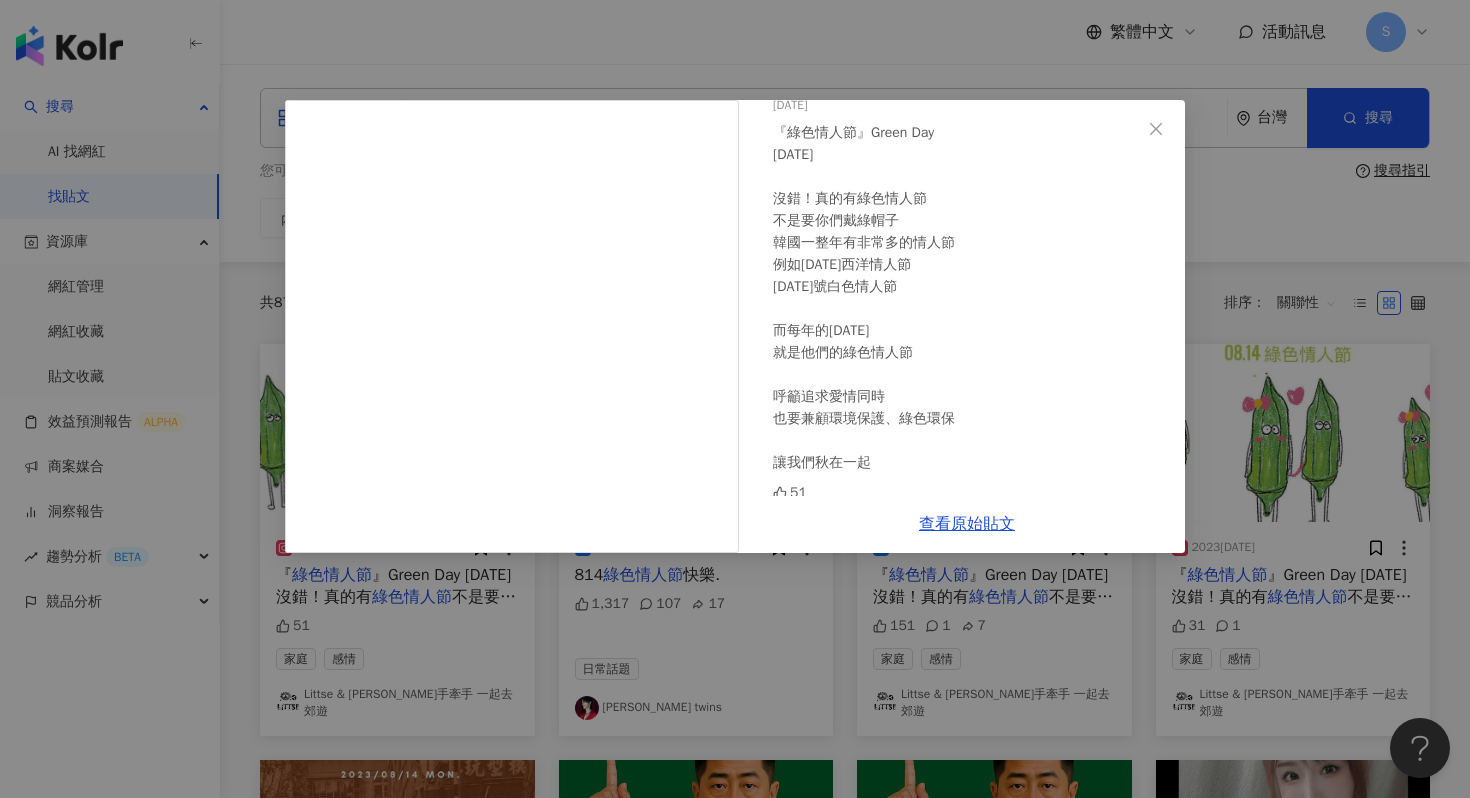 click on "Littse & [PERSON_NAME]手牽手 一起去郊遊 [DATE] 『綠色情人節』Green Day
[DATE]
沒錯！真的有綠色情人節
不是要你們戴綠帽子
韓國一整年有非常多的情人節
例如[DATE]西洋情人節
[DATE]號白色情人節
而每年的[DATE]
就是他們的綠色情人節
呼籲追求愛情同時
也要兼顧環境保護、綠色環保
讓我們秋在一起 51 查看原始貼文" at bounding box center [735, 399] 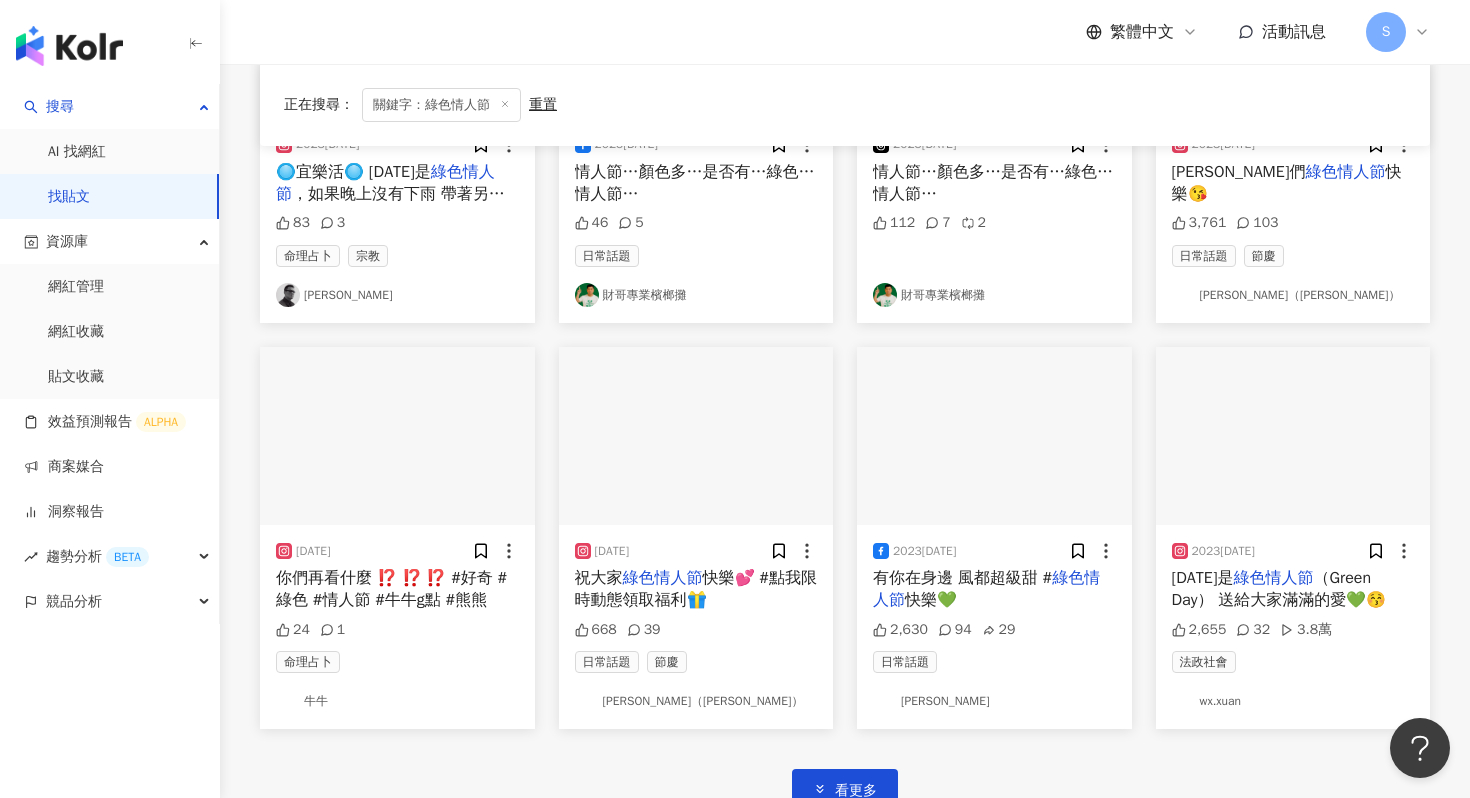 scroll, scrollTop: 971, scrollLeft: 0, axis: vertical 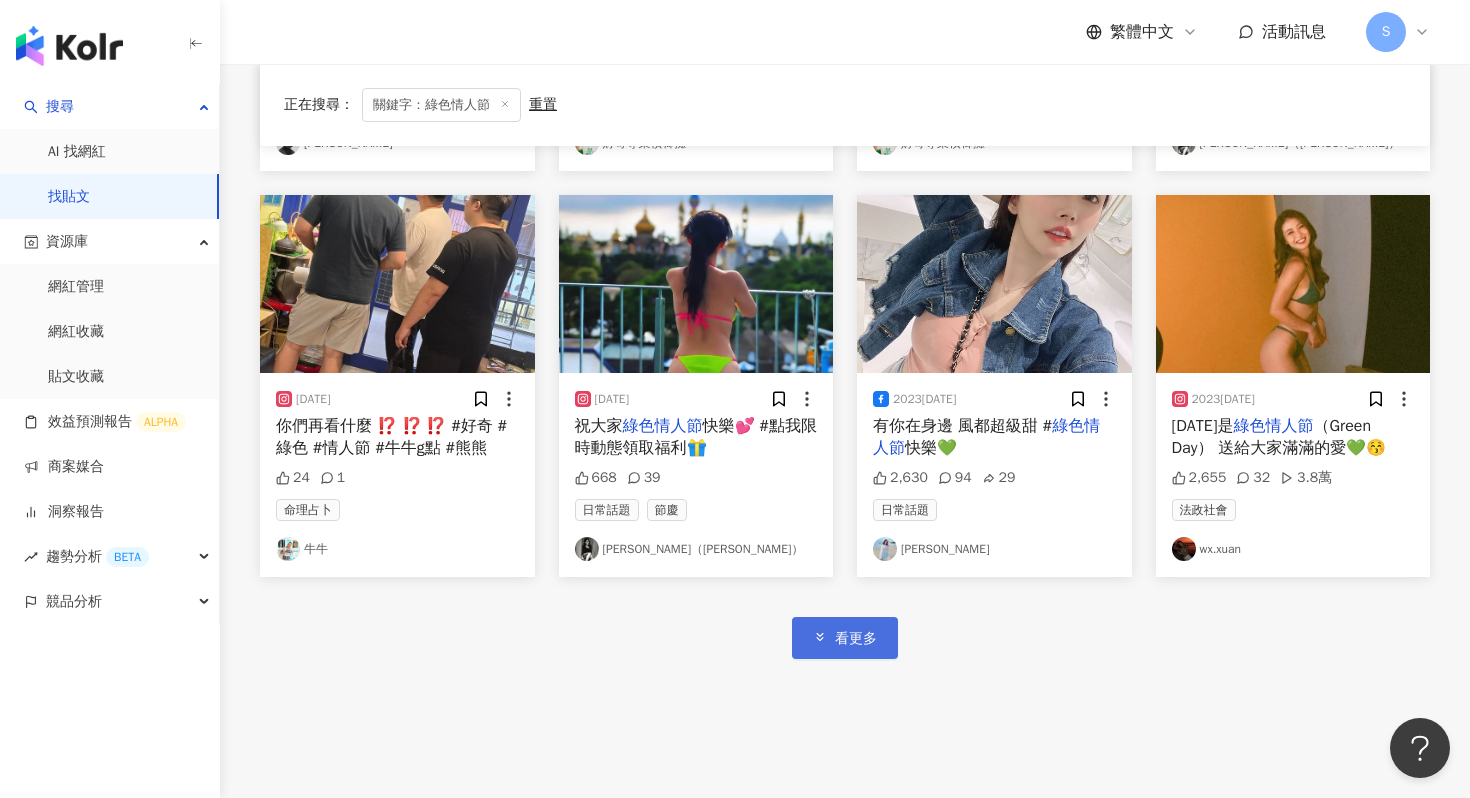 click on "看更多" at bounding box center [845, 637] 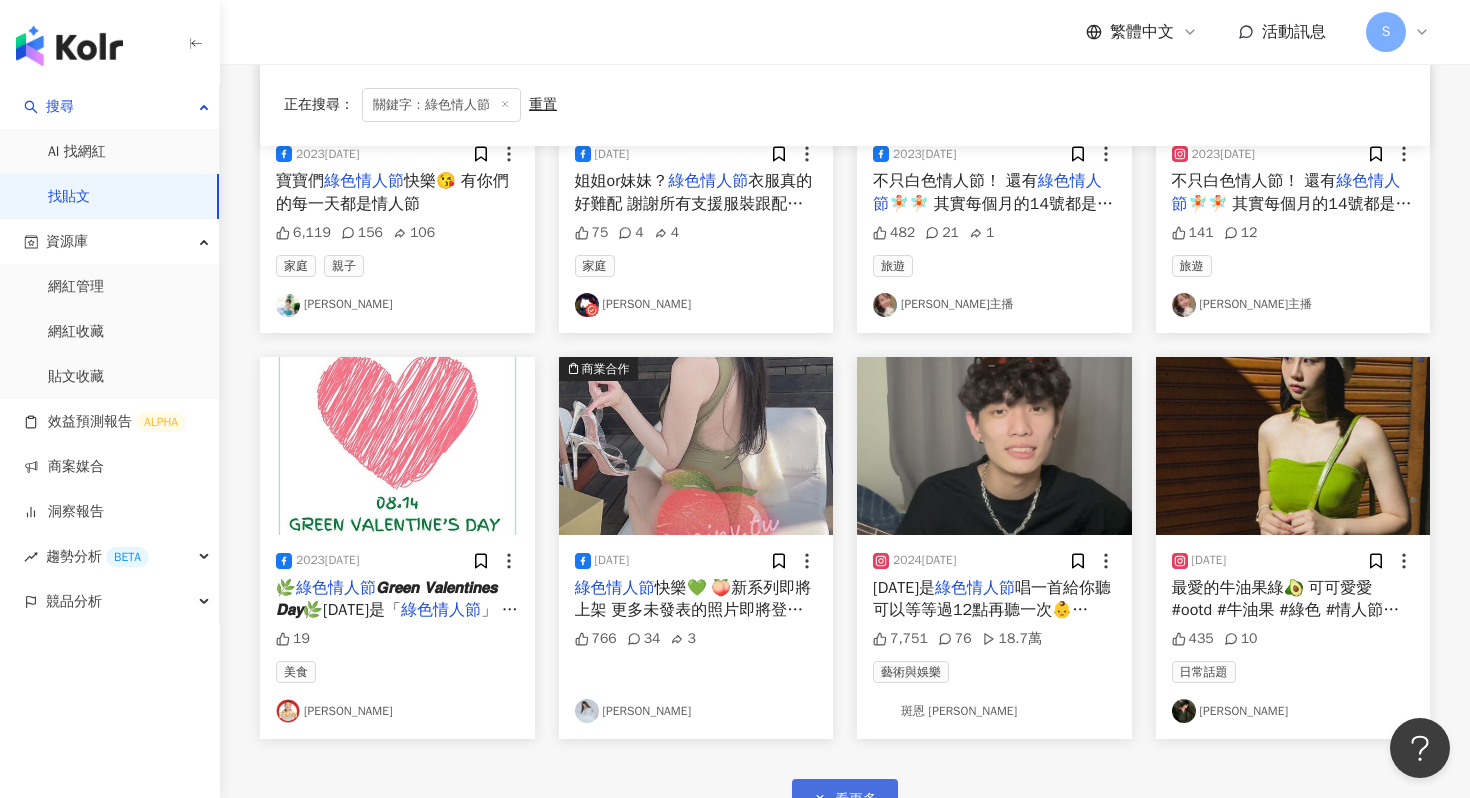 scroll, scrollTop: 2089, scrollLeft: 0, axis: vertical 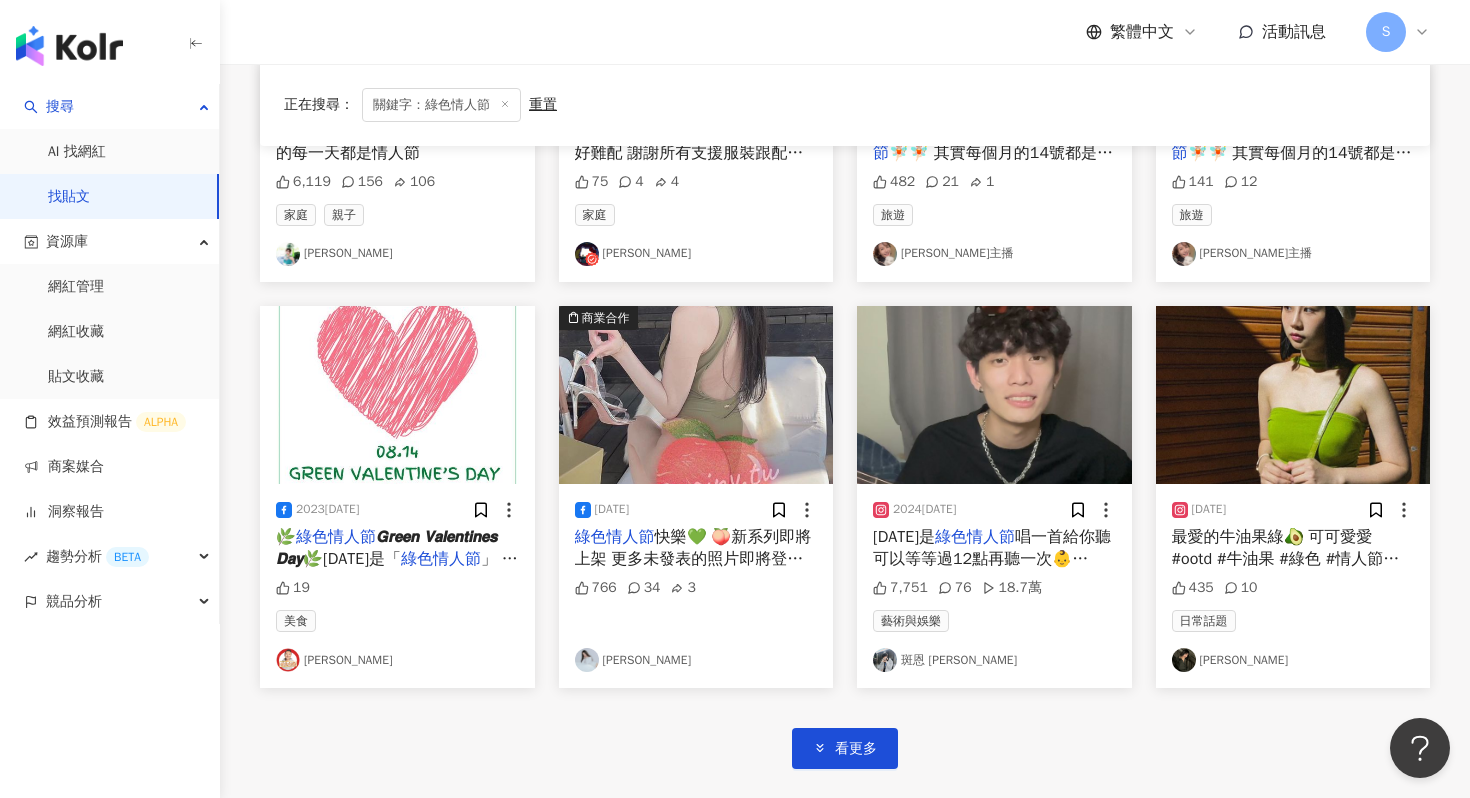 click at bounding box center [1293, 395] 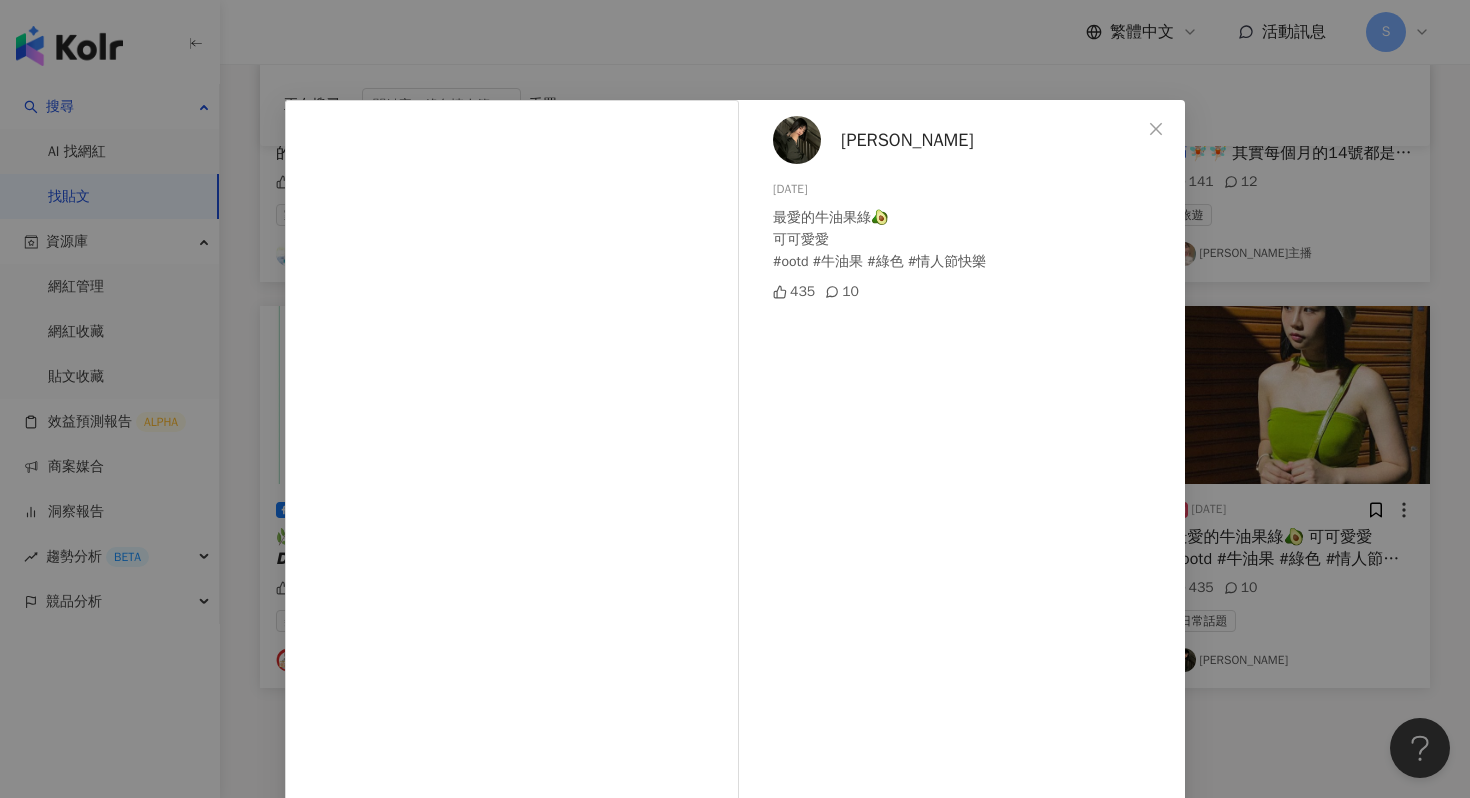 click on "[PERSON_NAME] 2023[DATE]愛的牛油果綠🥑
可可愛愛
#ootd #牛油果 #綠色 #情人節快樂 435 10 查看原始貼文" at bounding box center [735, 399] 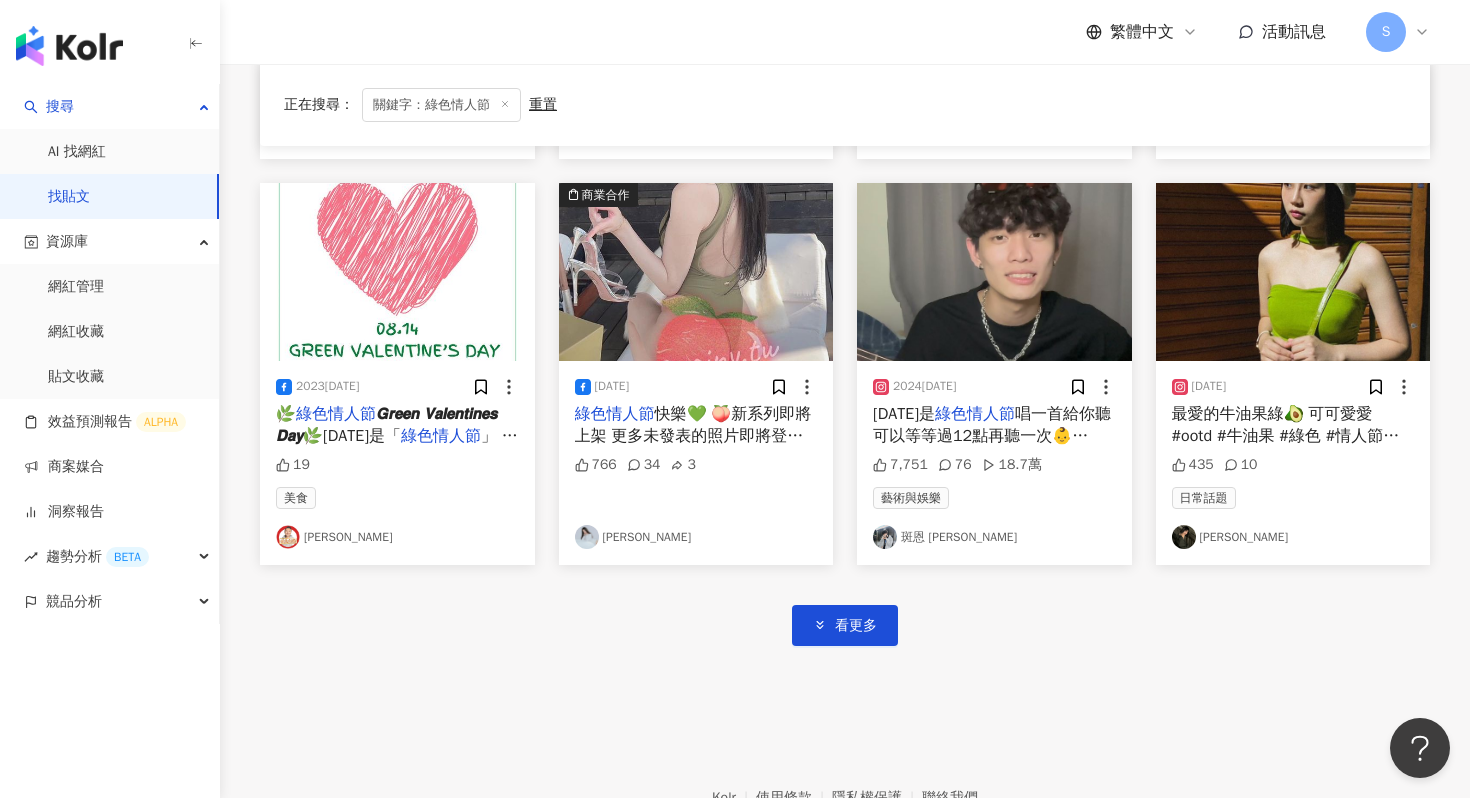 scroll, scrollTop: 2297, scrollLeft: 0, axis: vertical 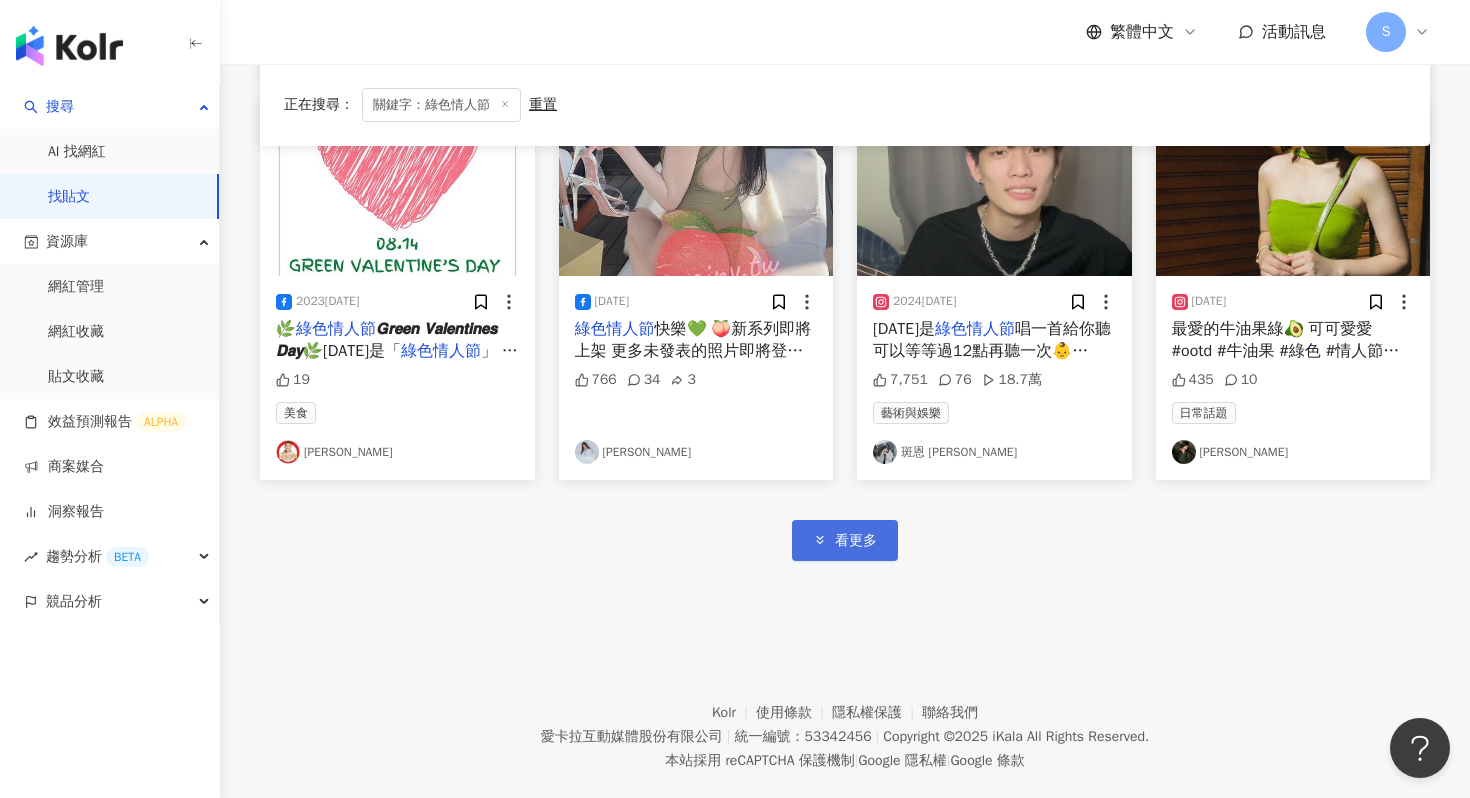 click on "看更多" at bounding box center (856, 541) 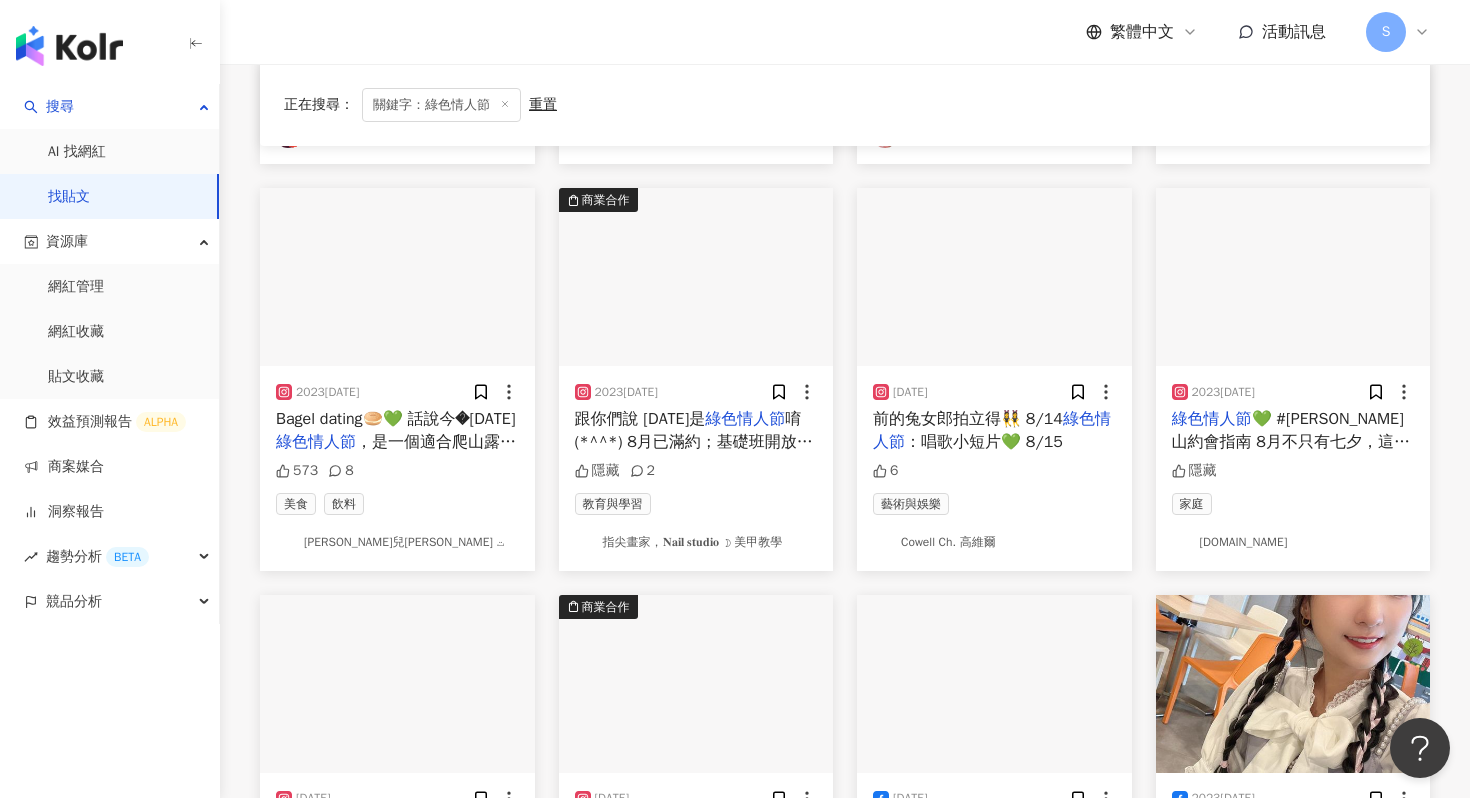scroll, scrollTop: 3005, scrollLeft: 0, axis: vertical 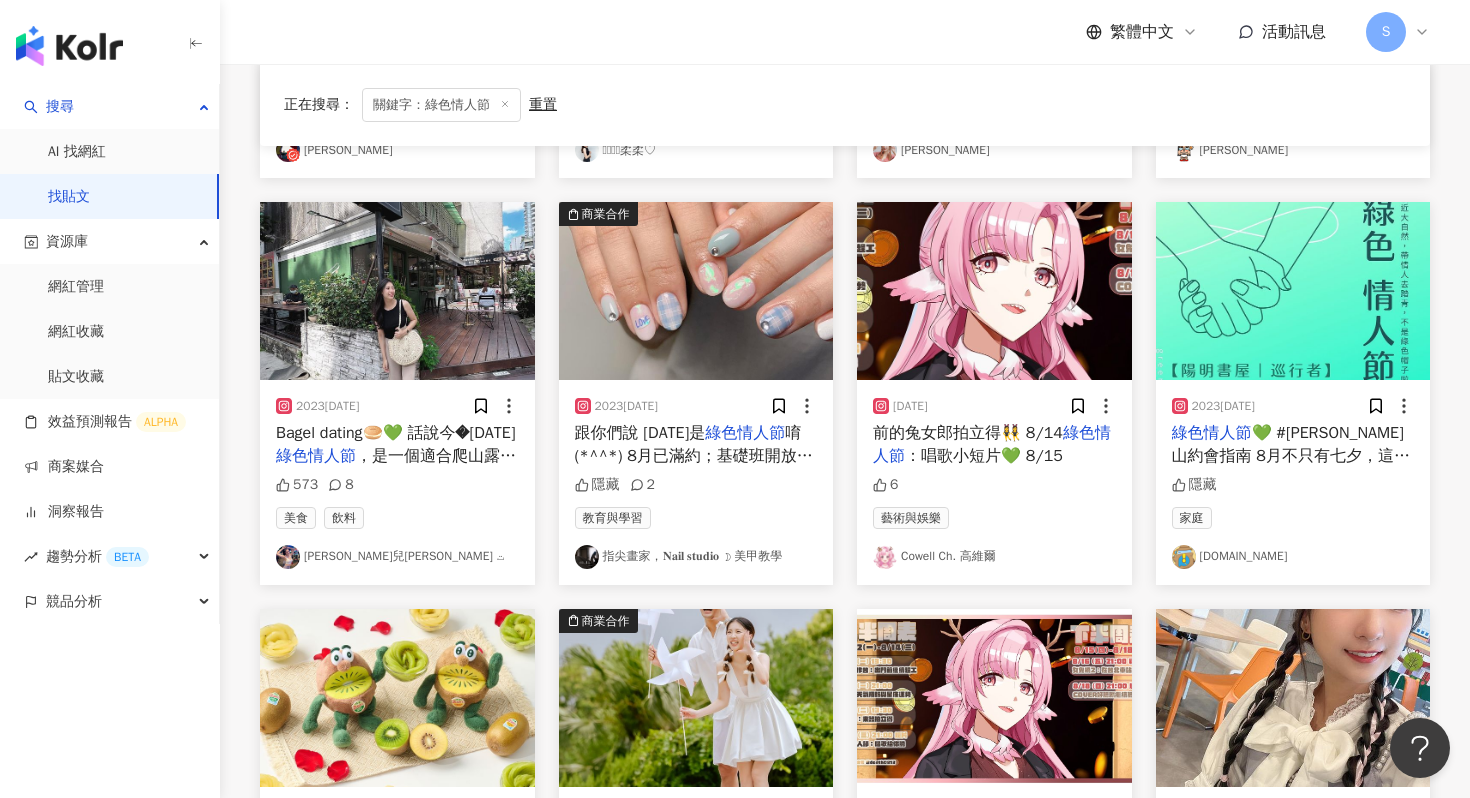click on "573 8" at bounding box center [397, 485] 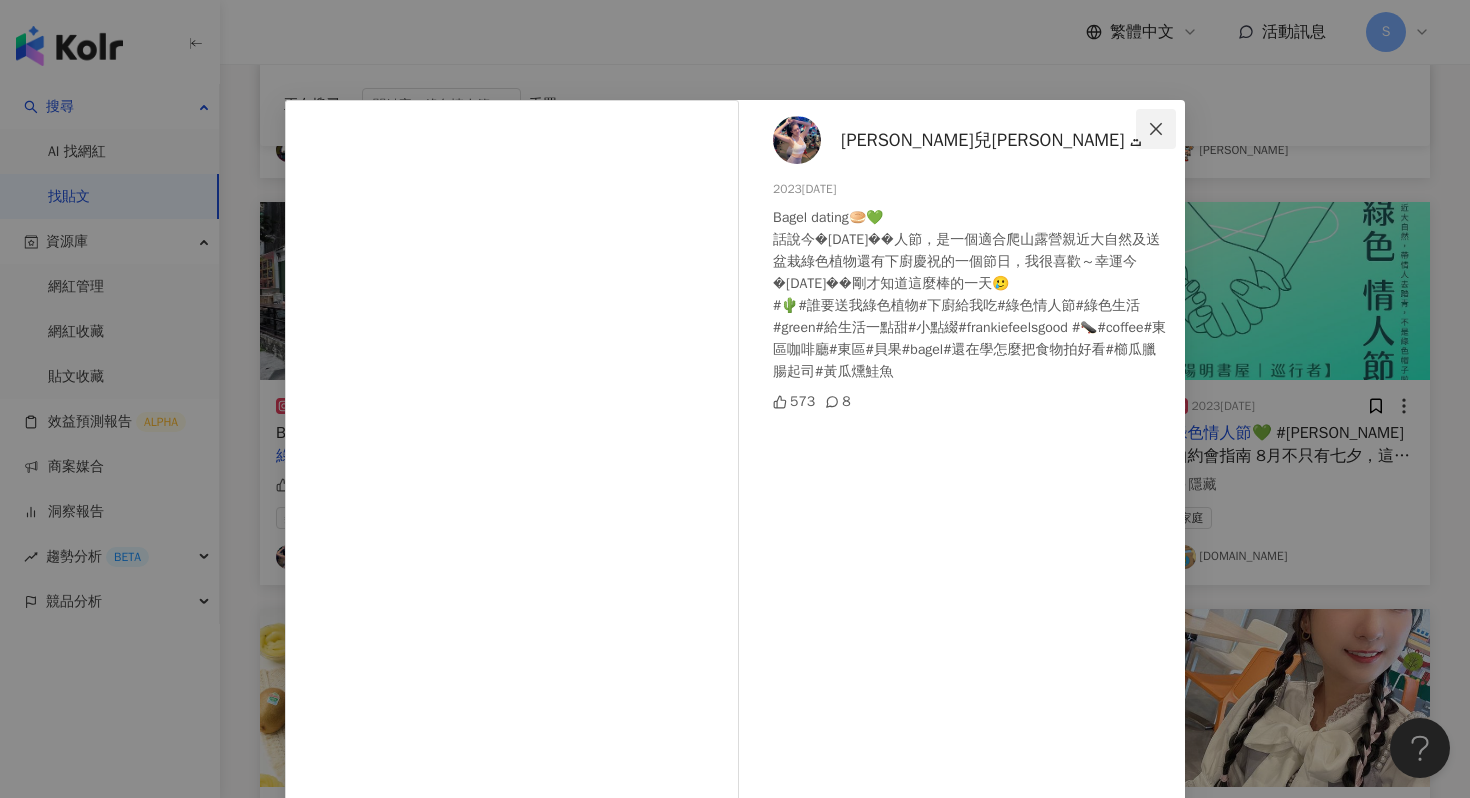 click 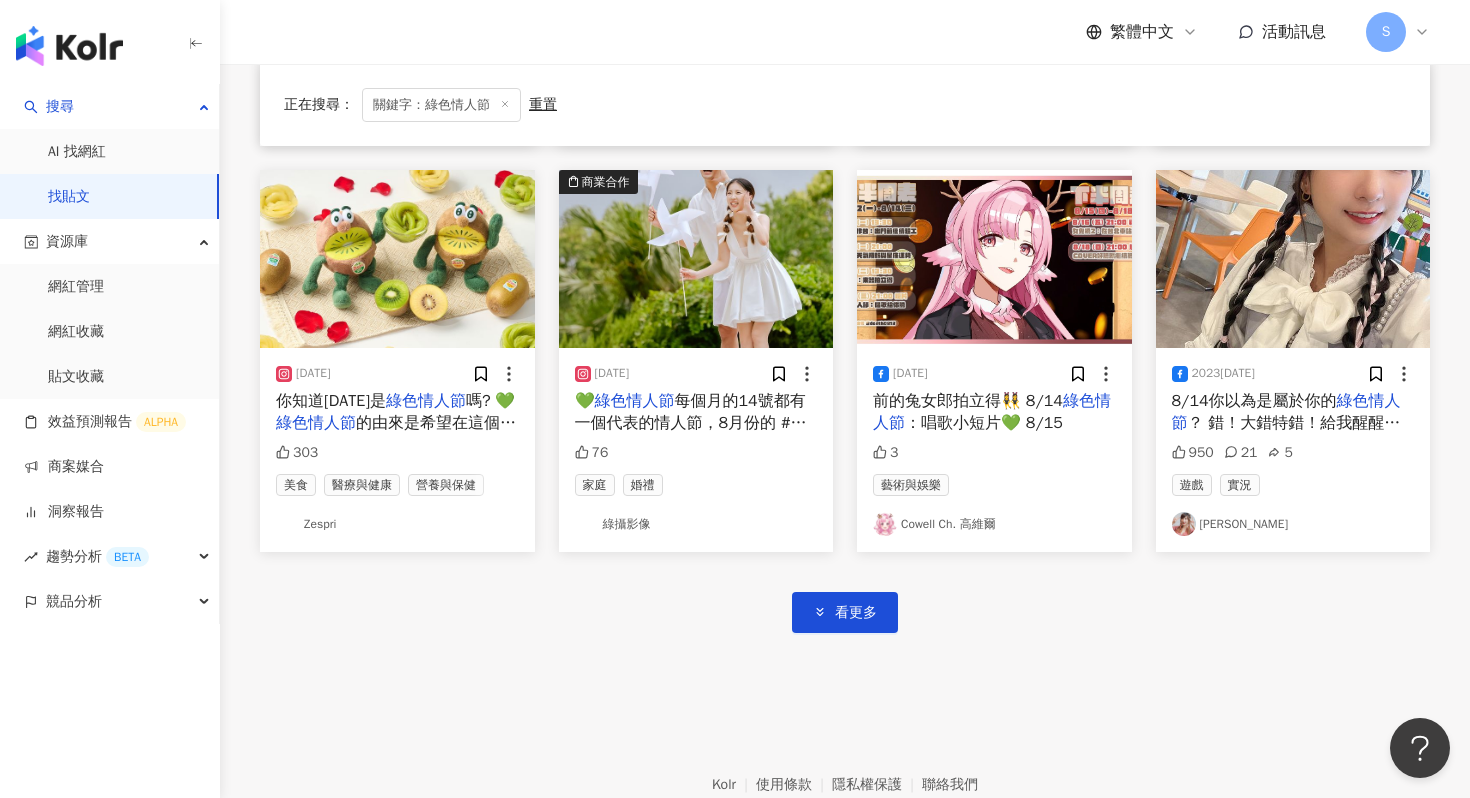 scroll, scrollTop: 3541, scrollLeft: 0, axis: vertical 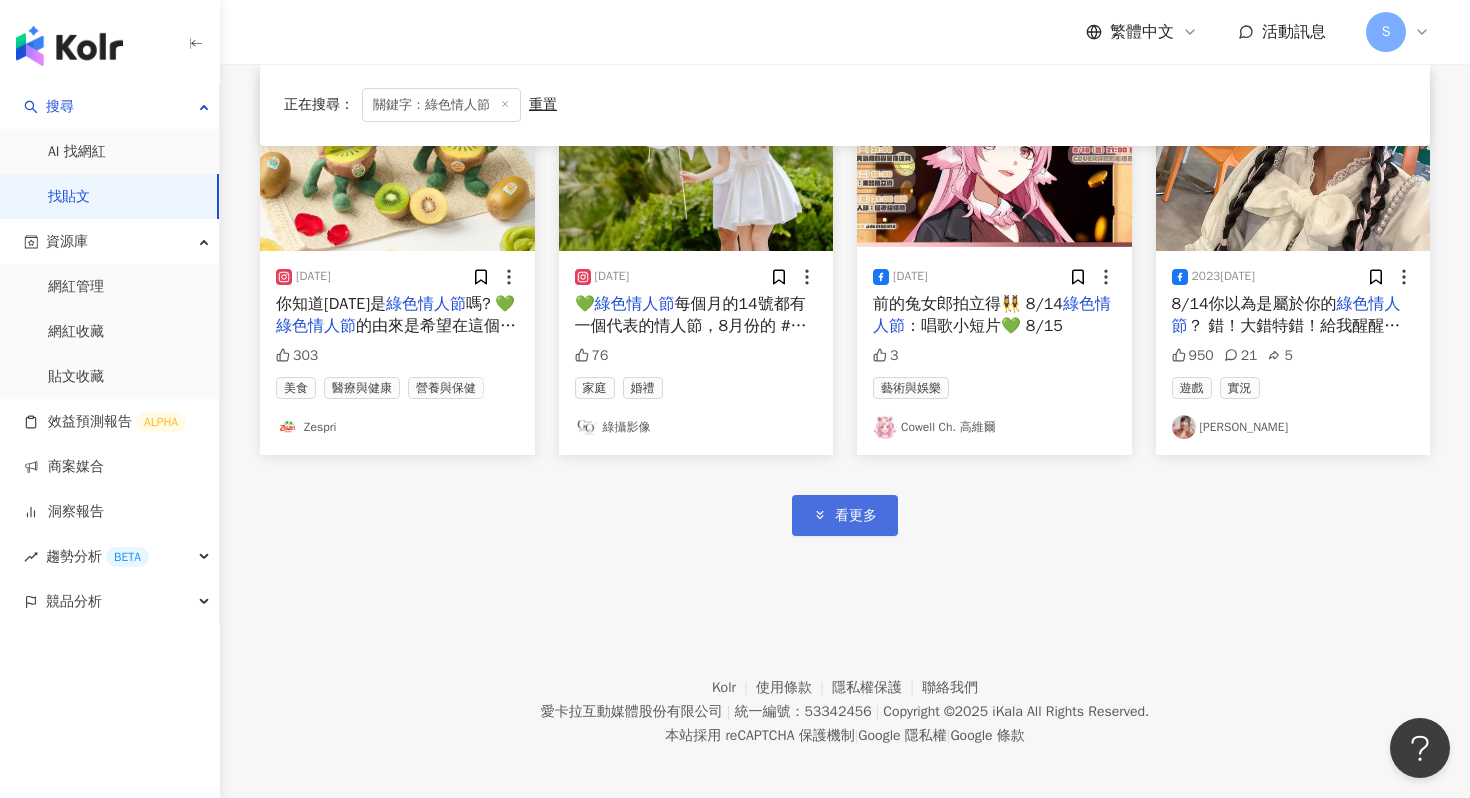 click on "看更多" at bounding box center (856, 516) 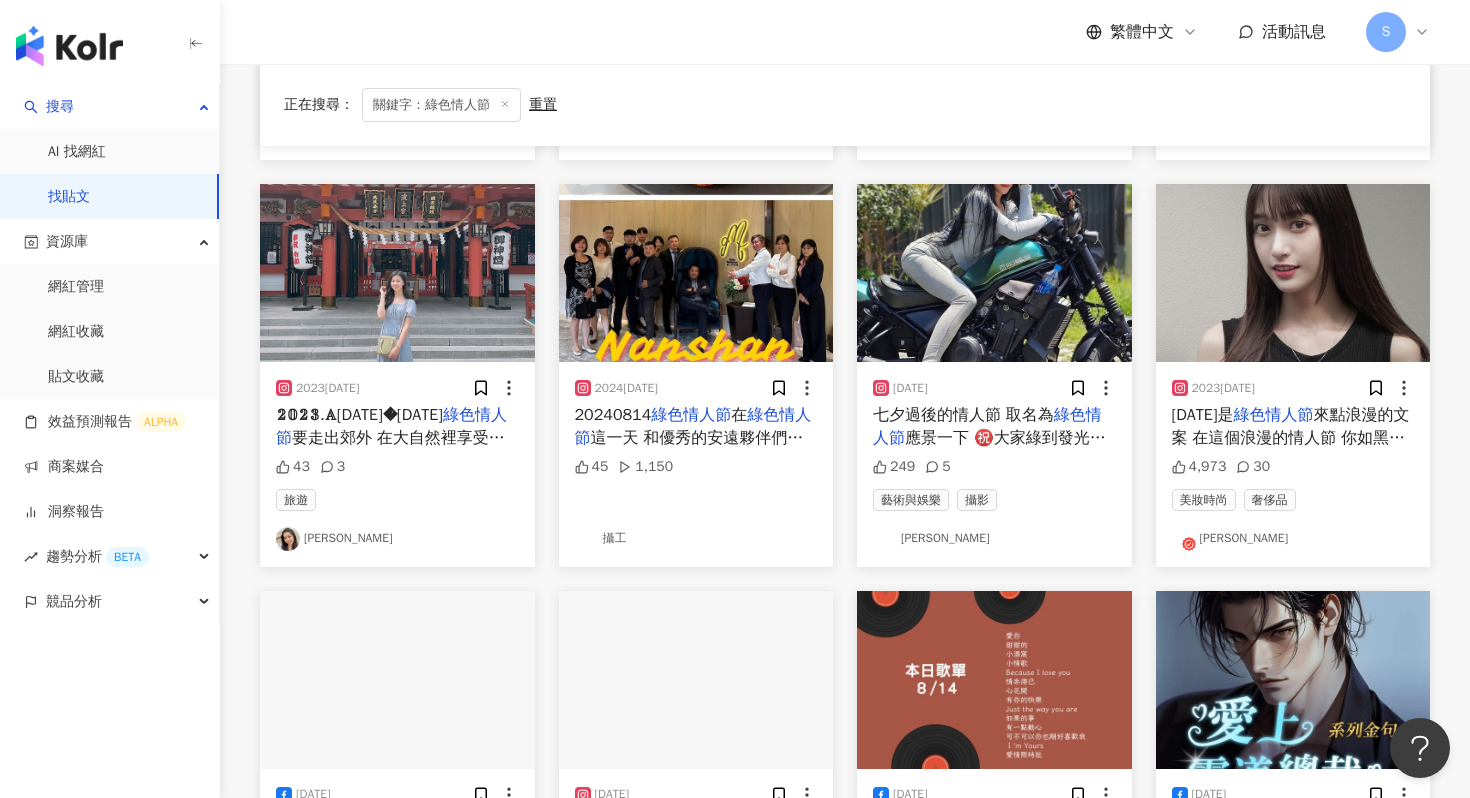 scroll, scrollTop: 3838, scrollLeft: 0, axis: vertical 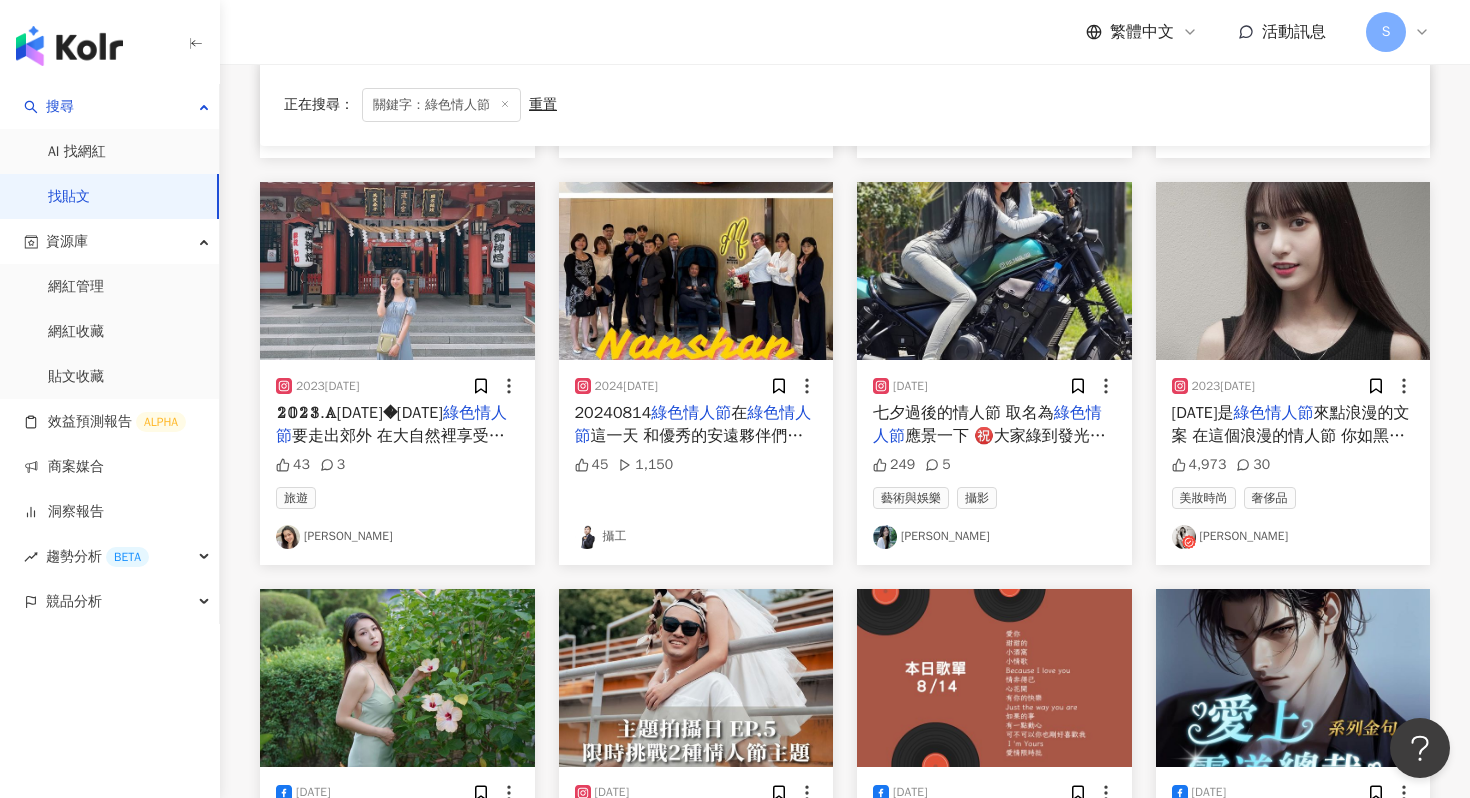 click at bounding box center (1293, 271) 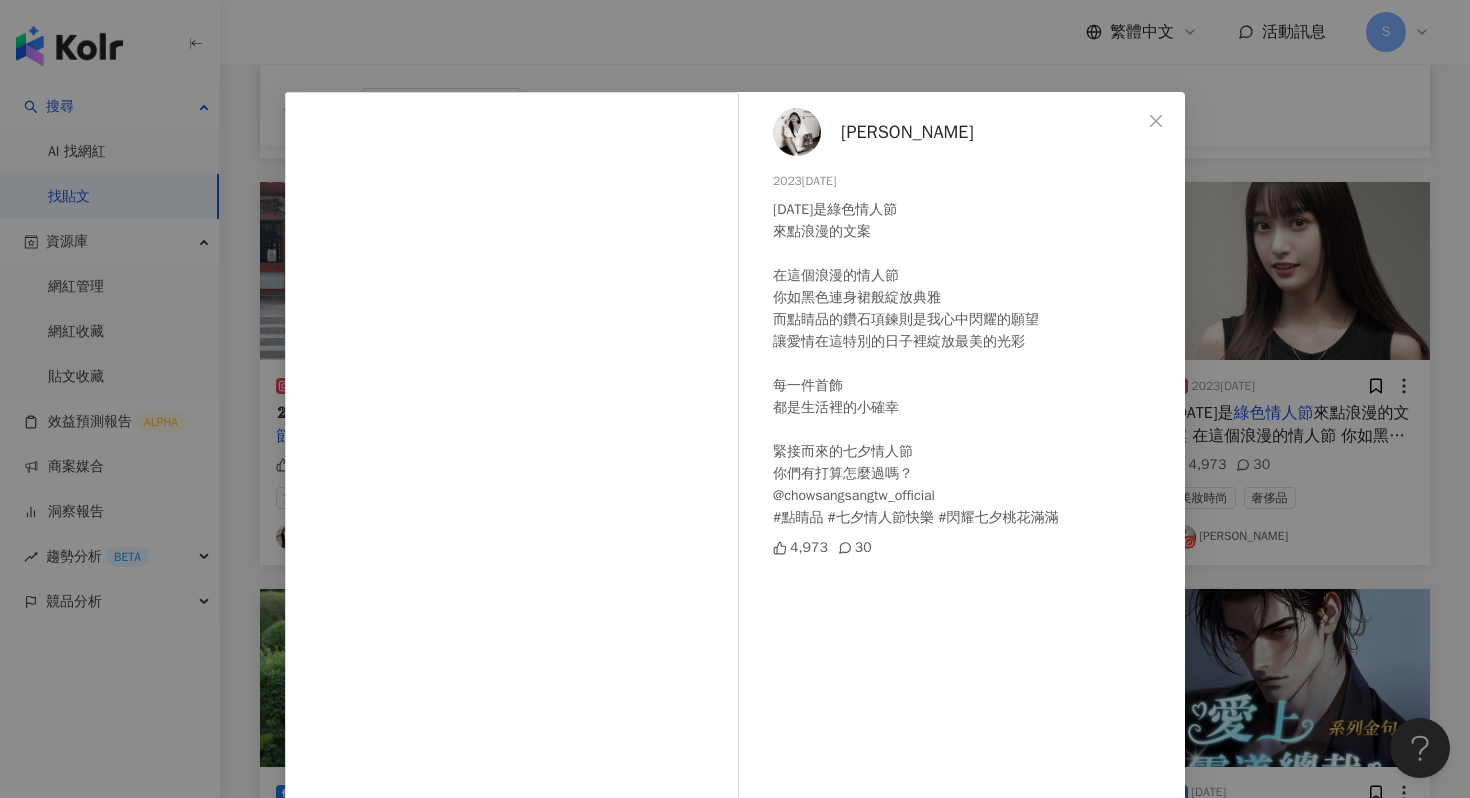 scroll, scrollTop: 11, scrollLeft: 0, axis: vertical 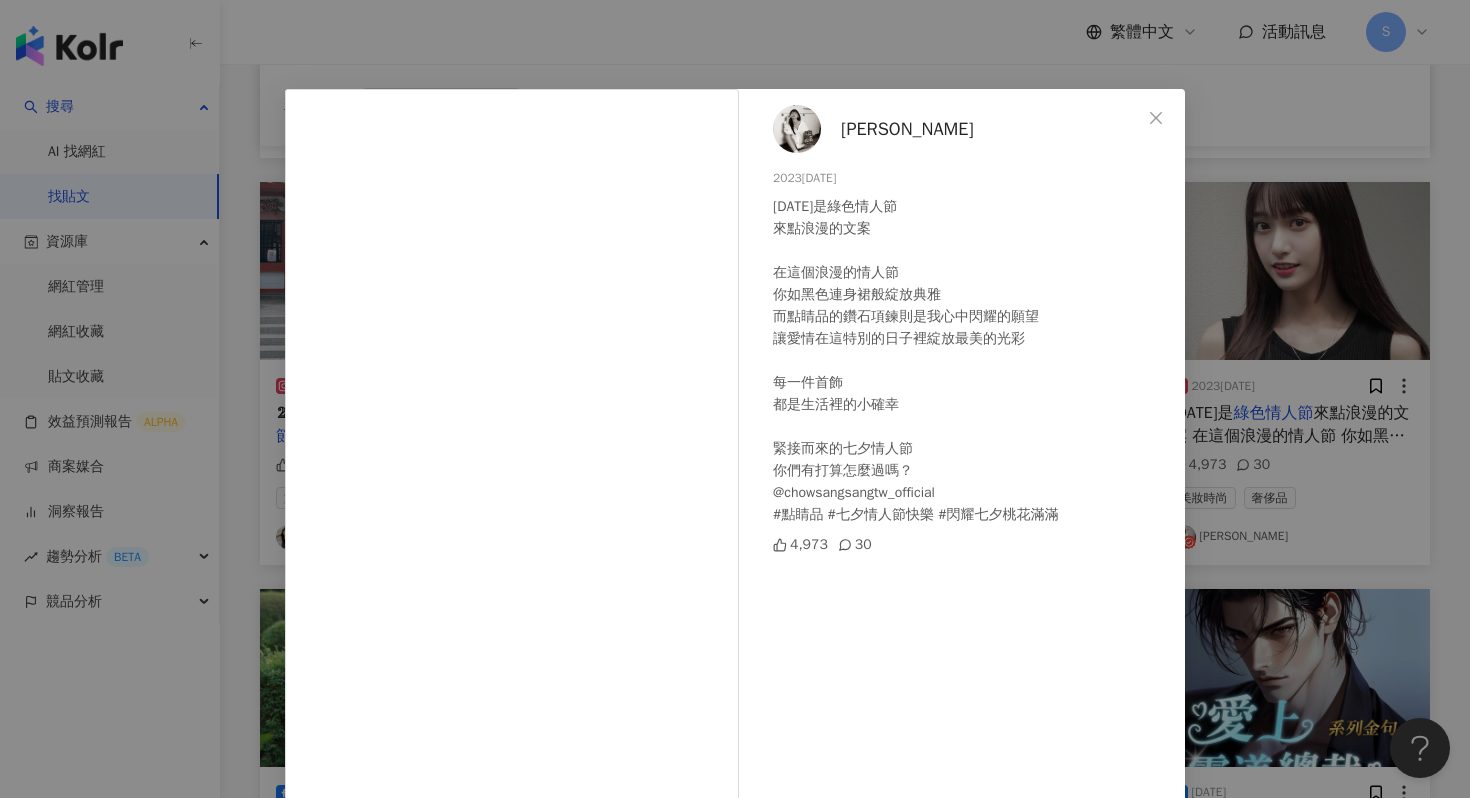 click on "[DATE]是綠色情人節
來點浪漫的文案
在這個浪漫的情人節
你如黑色連身裙般綻放典雅
而點睛品的鑽石項鍊則是我心中閃耀的願望
讓愛情在這特別的日子裡綻放最美的光彩
每一件首飾
都是生活裡的小確幸
緊接而來的七夕情人節
你們有打算怎麼過嗎？
@chowsangsangtw_official
#點睛品 #七夕情人節快樂 #閃耀七夕桃花滿滿" at bounding box center [971, 361] 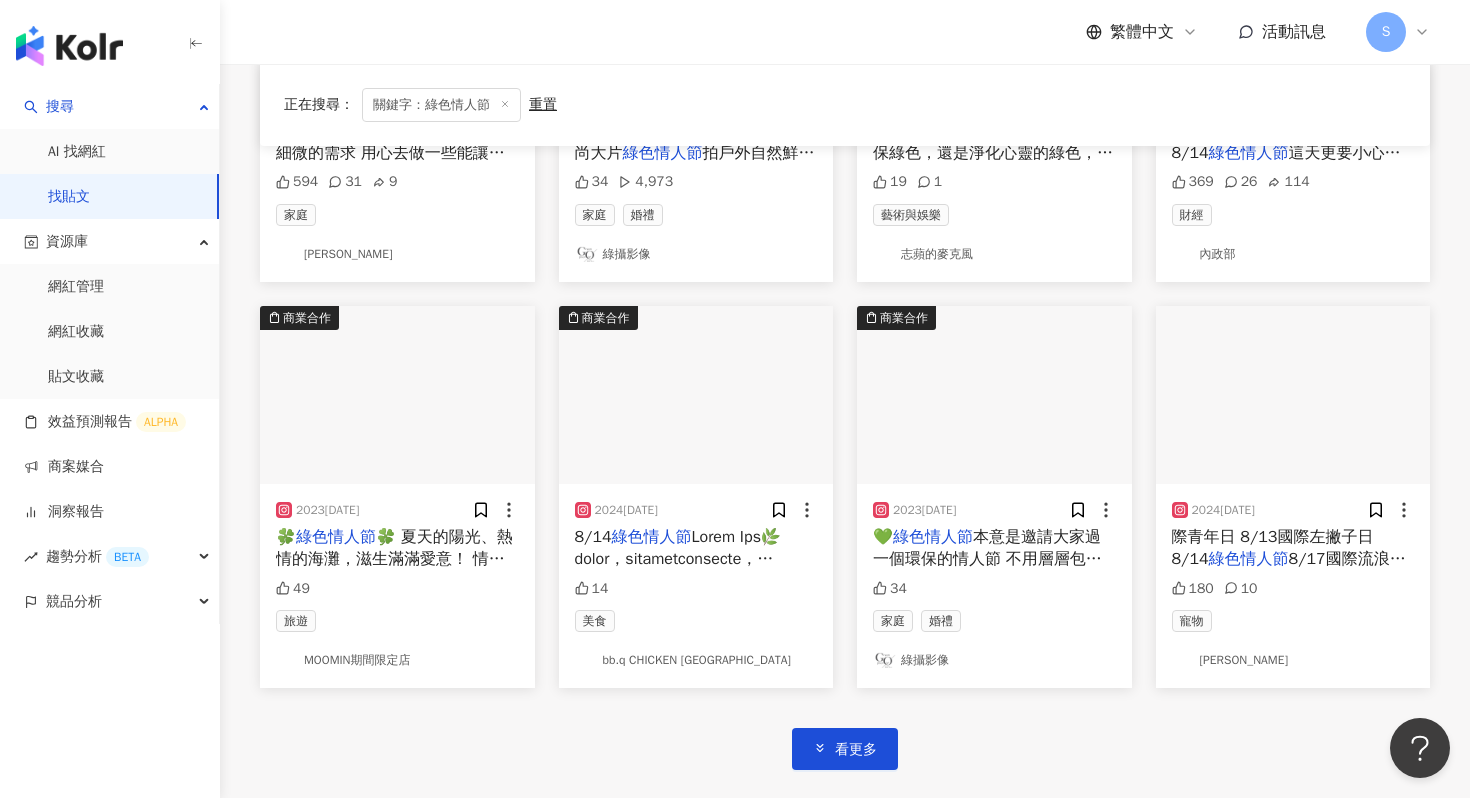 scroll, scrollTop: 4530, scrollLeft: 0, axis: vertical 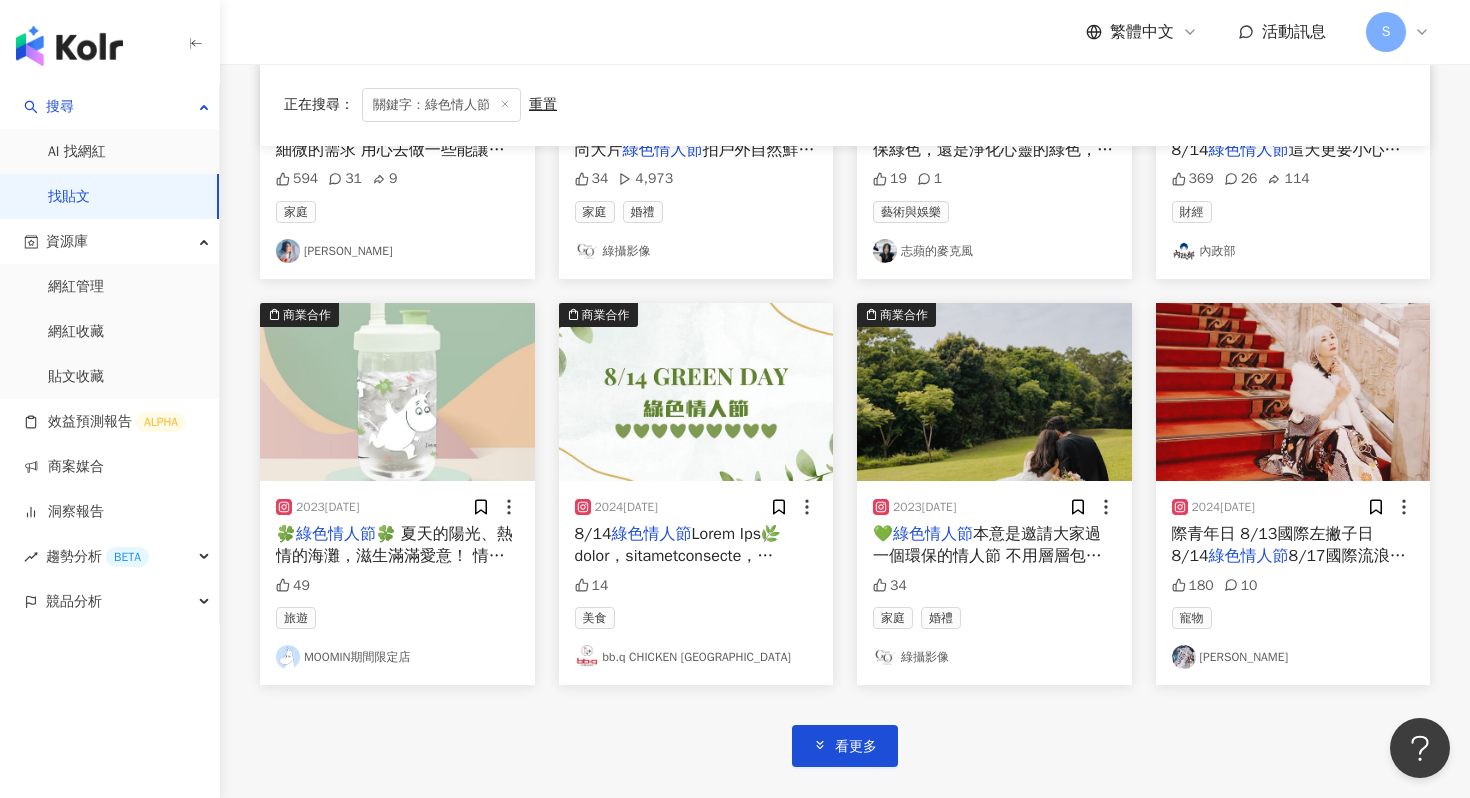 click at bounding box center [397, 392] 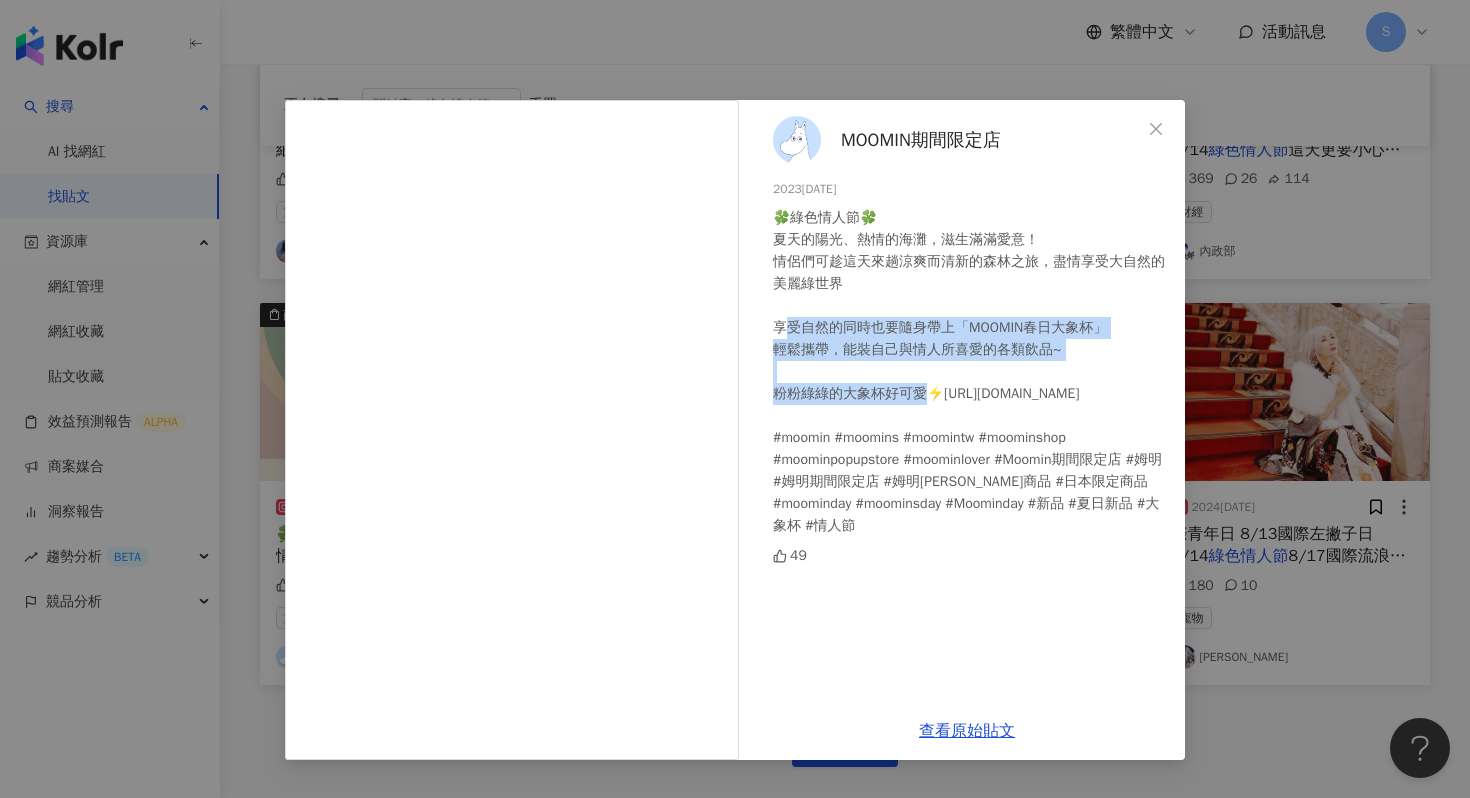 drag, startPoint x: 785, startPoint y: 326, endPoint x: 929, endPoint y: 387, distance: 156.38734 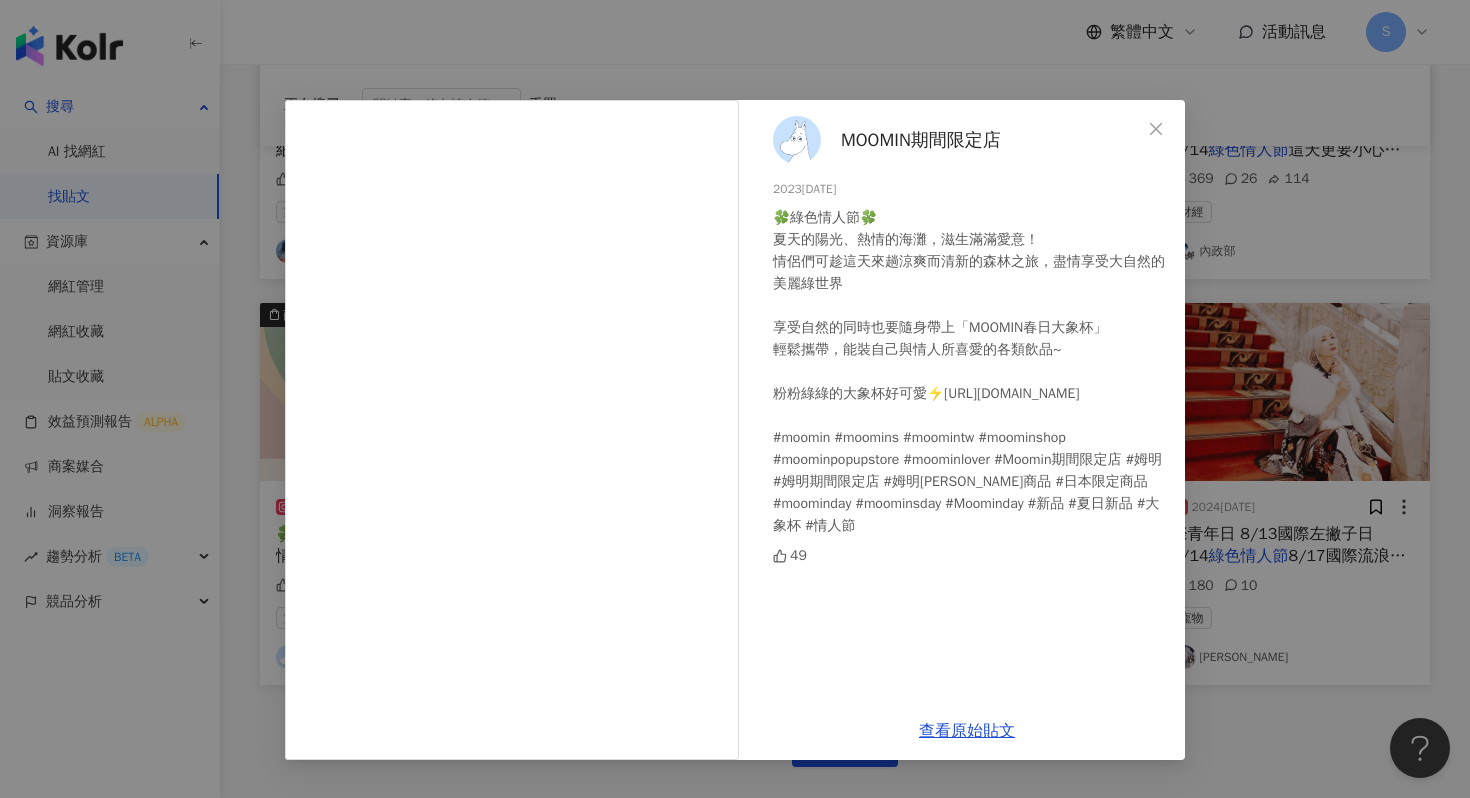 scroll, scrollTop: 3541, scrollLeft: 0, axis: vertical 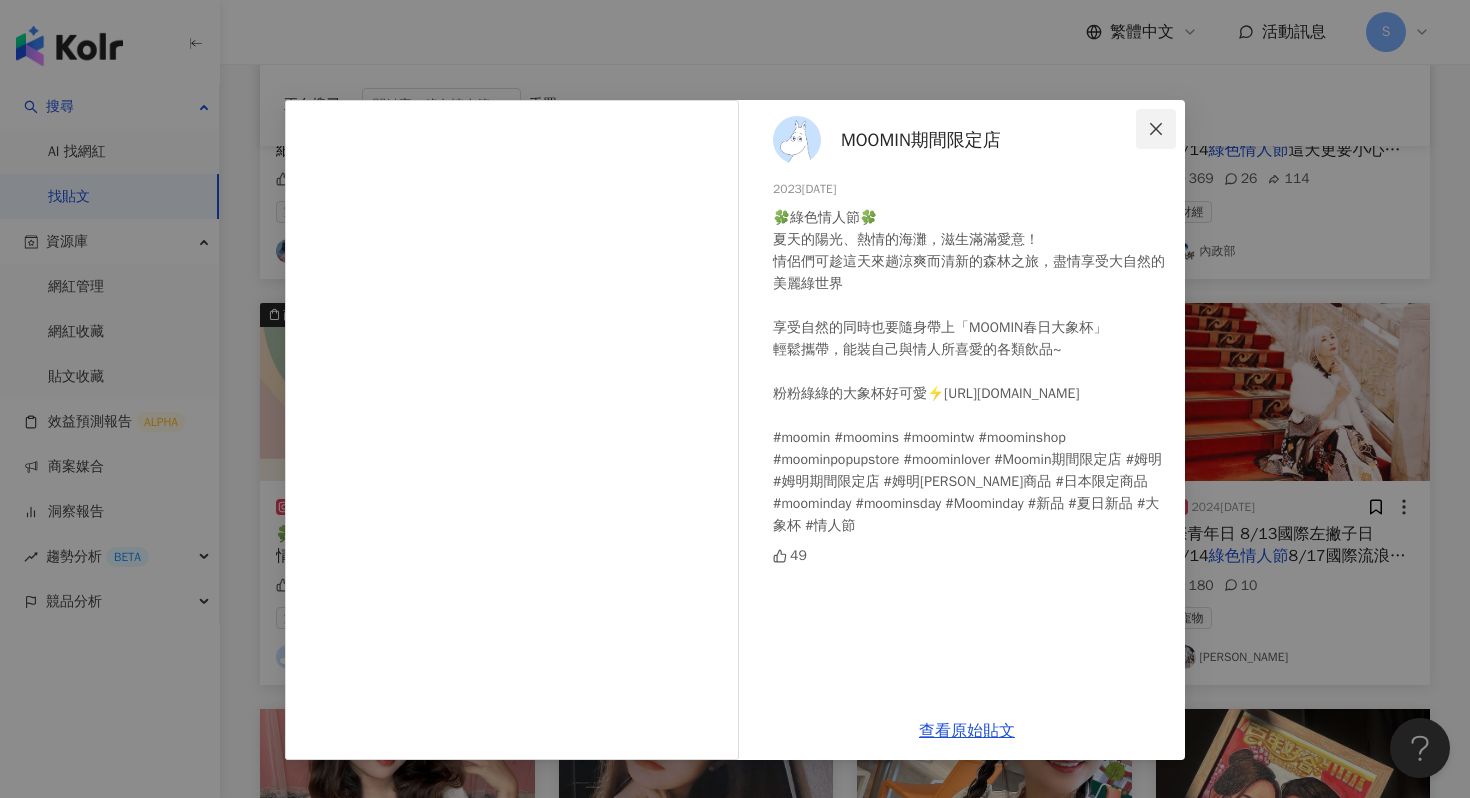 click 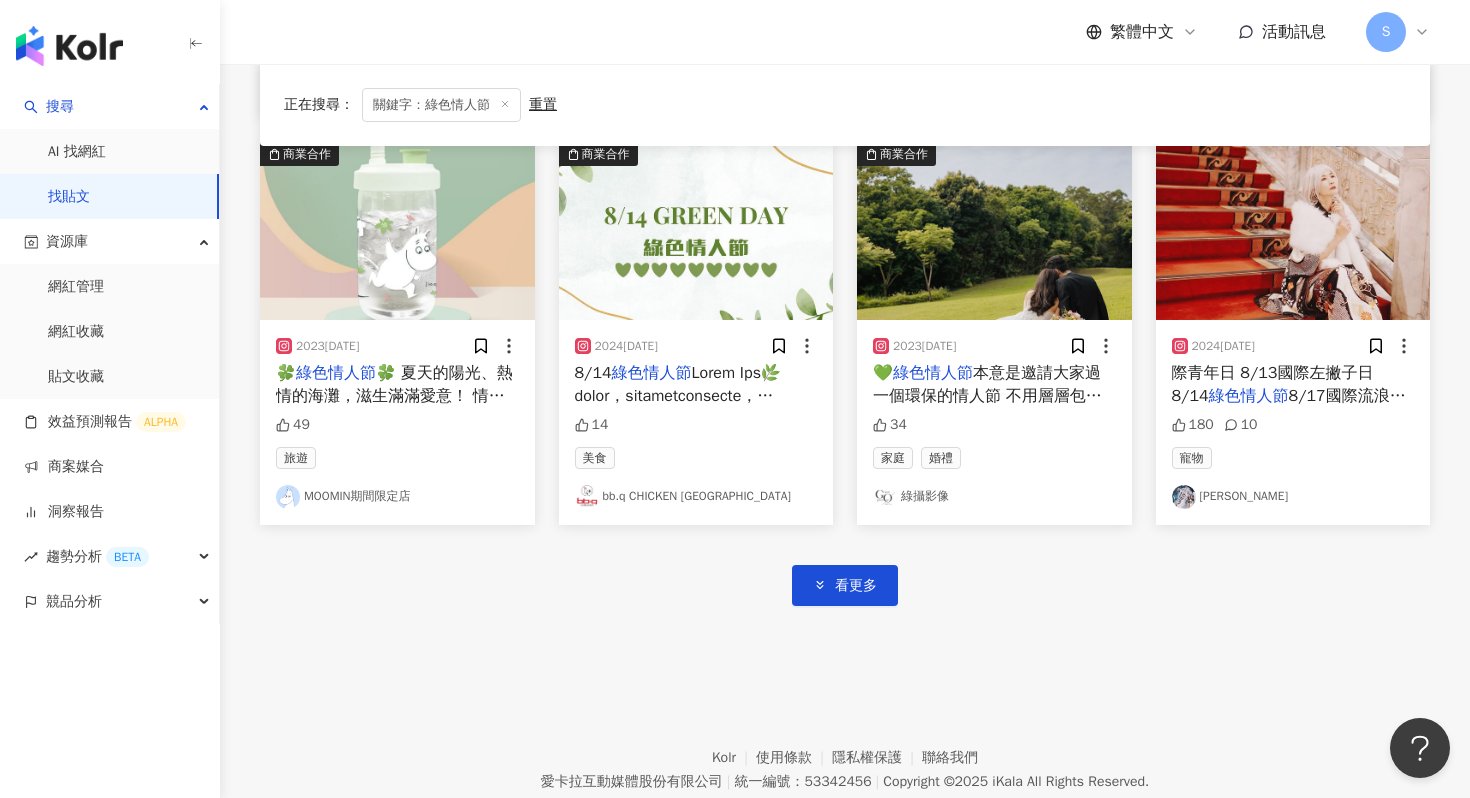 scroll, scrollTop: 7132, scrollLeft: 0, axis: vertical 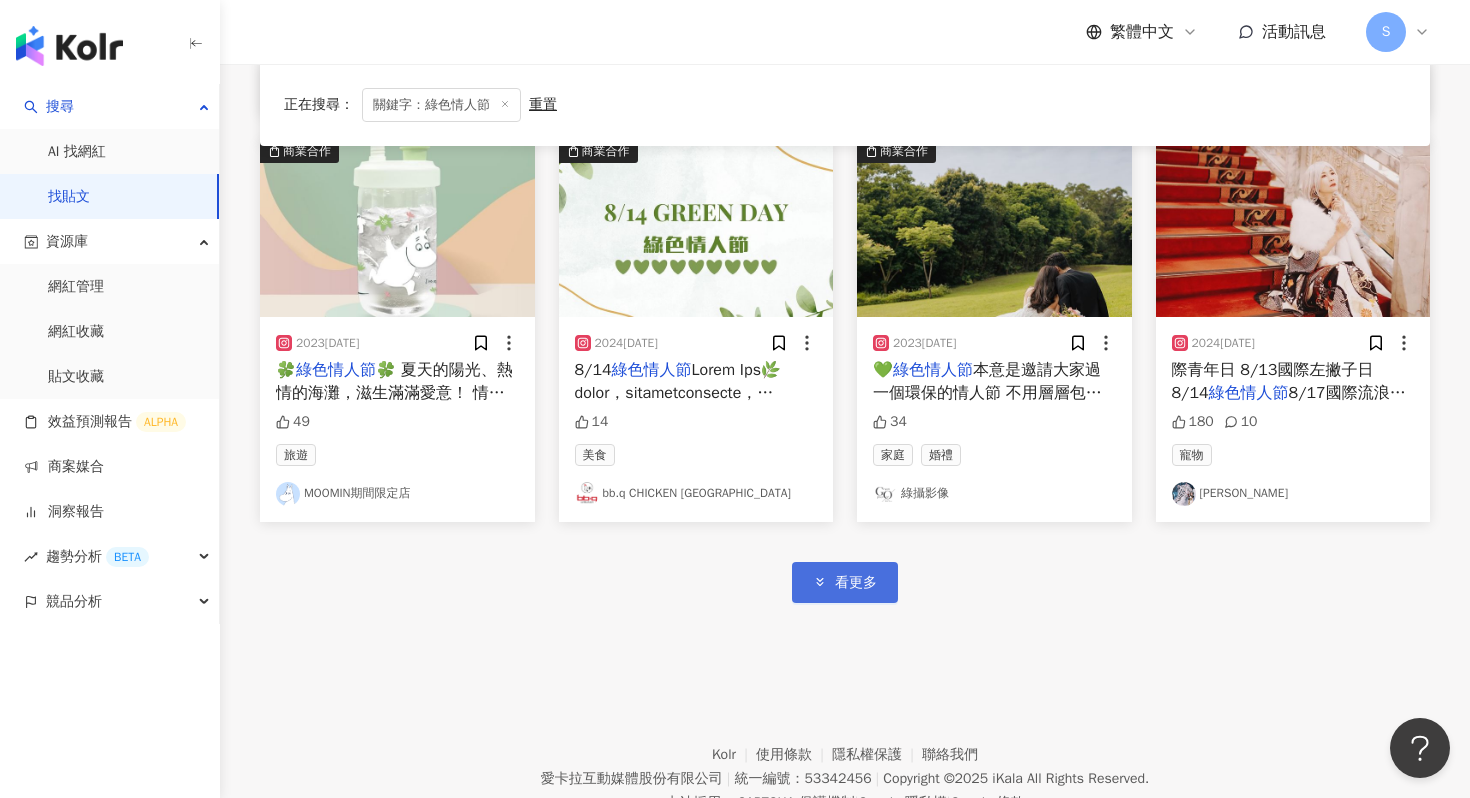 click on "看更多" at bounding box center [845, 582] 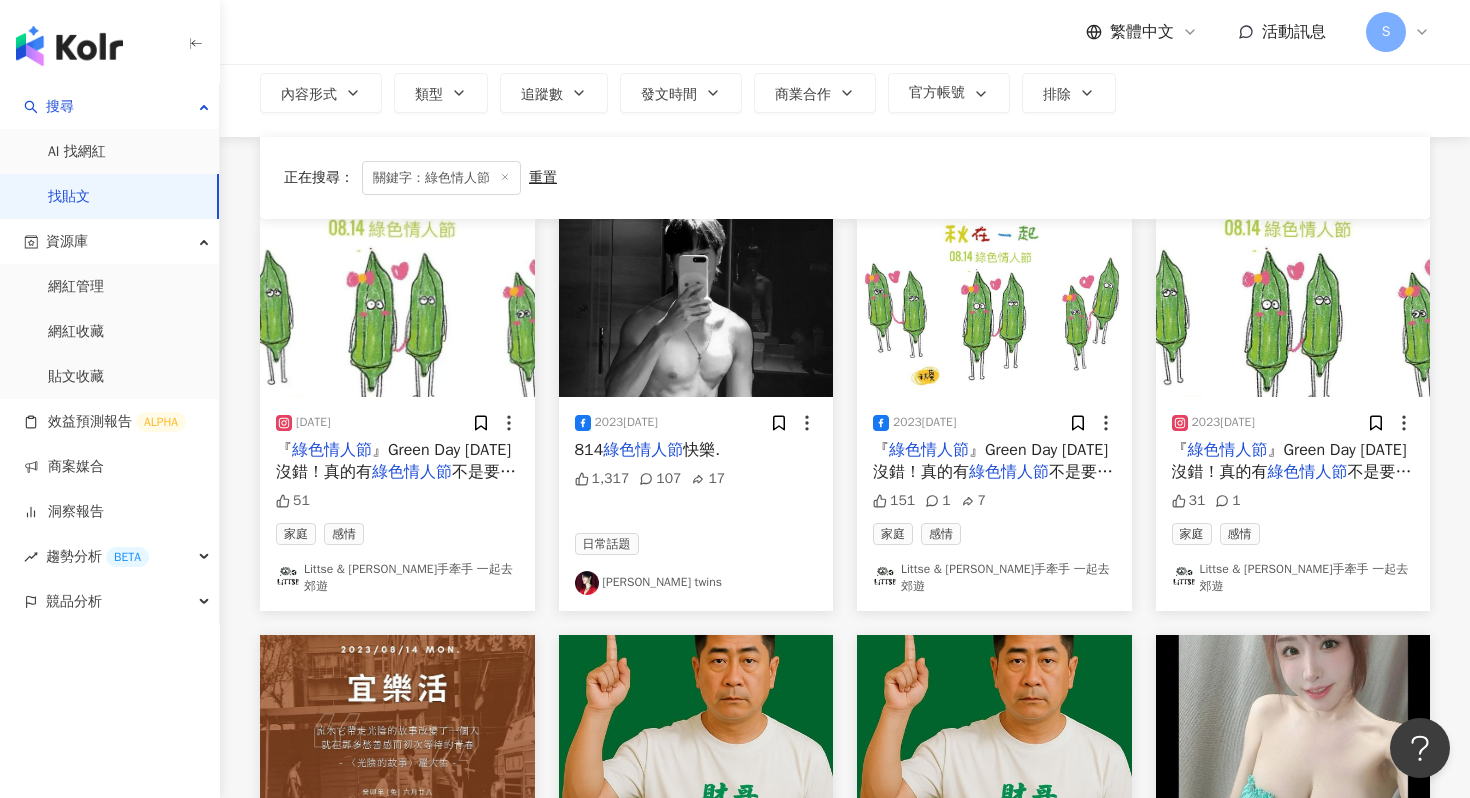 scroll, scrollTop: 0, scrollLeft: 0, axis: both 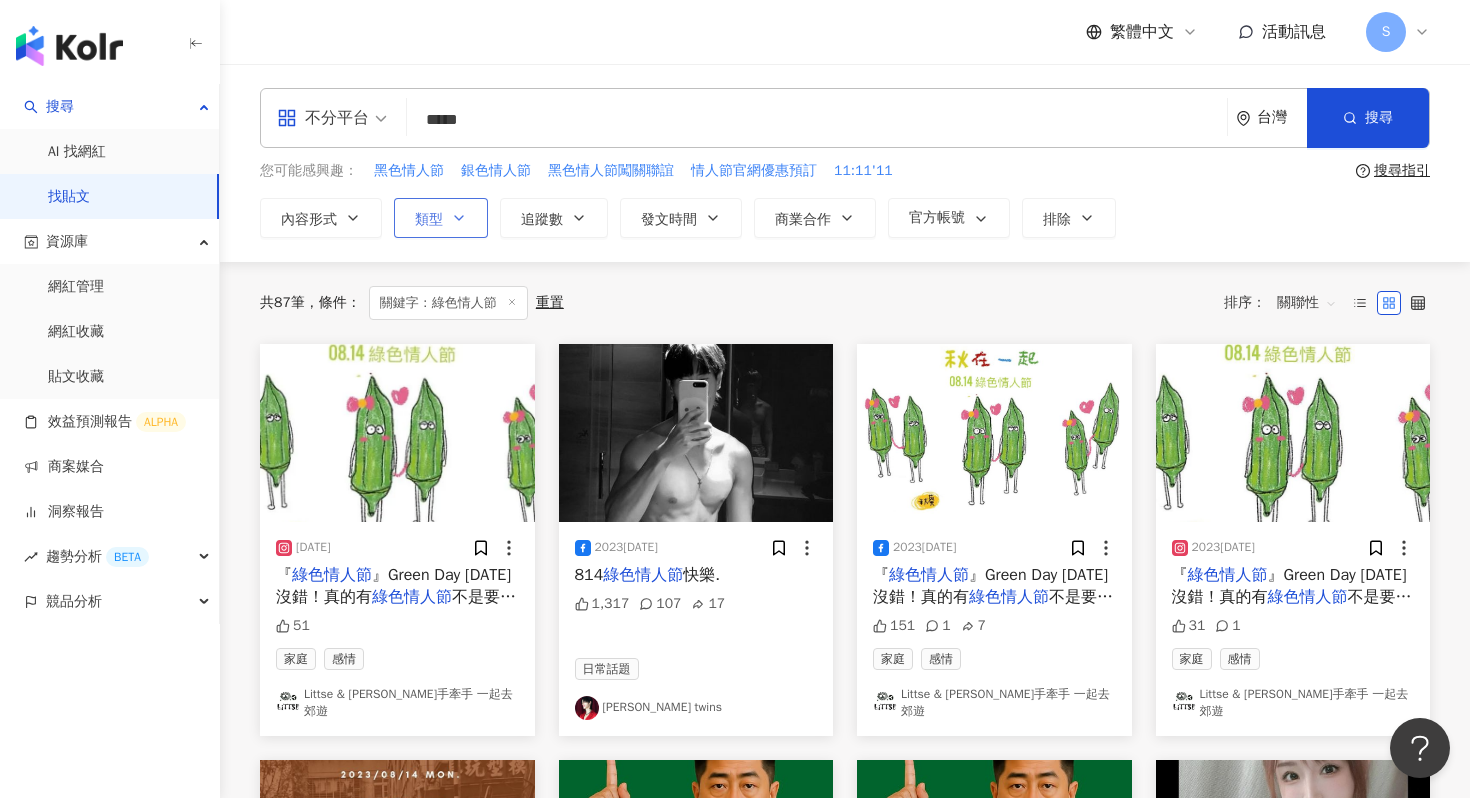 click on "類型" at bounding box center [429, 220] 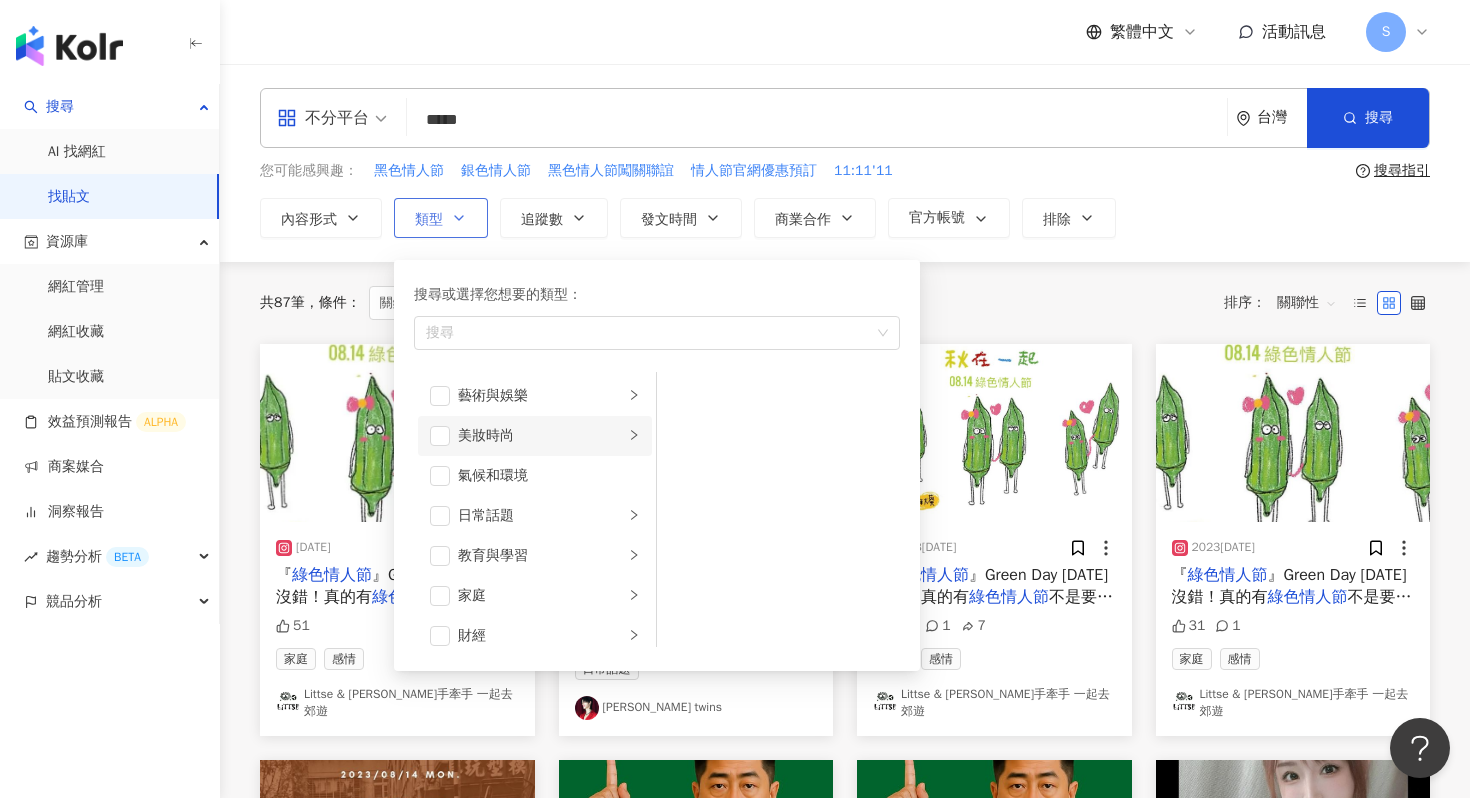 click on "美妝時尚" at bounding box center [541, 436] 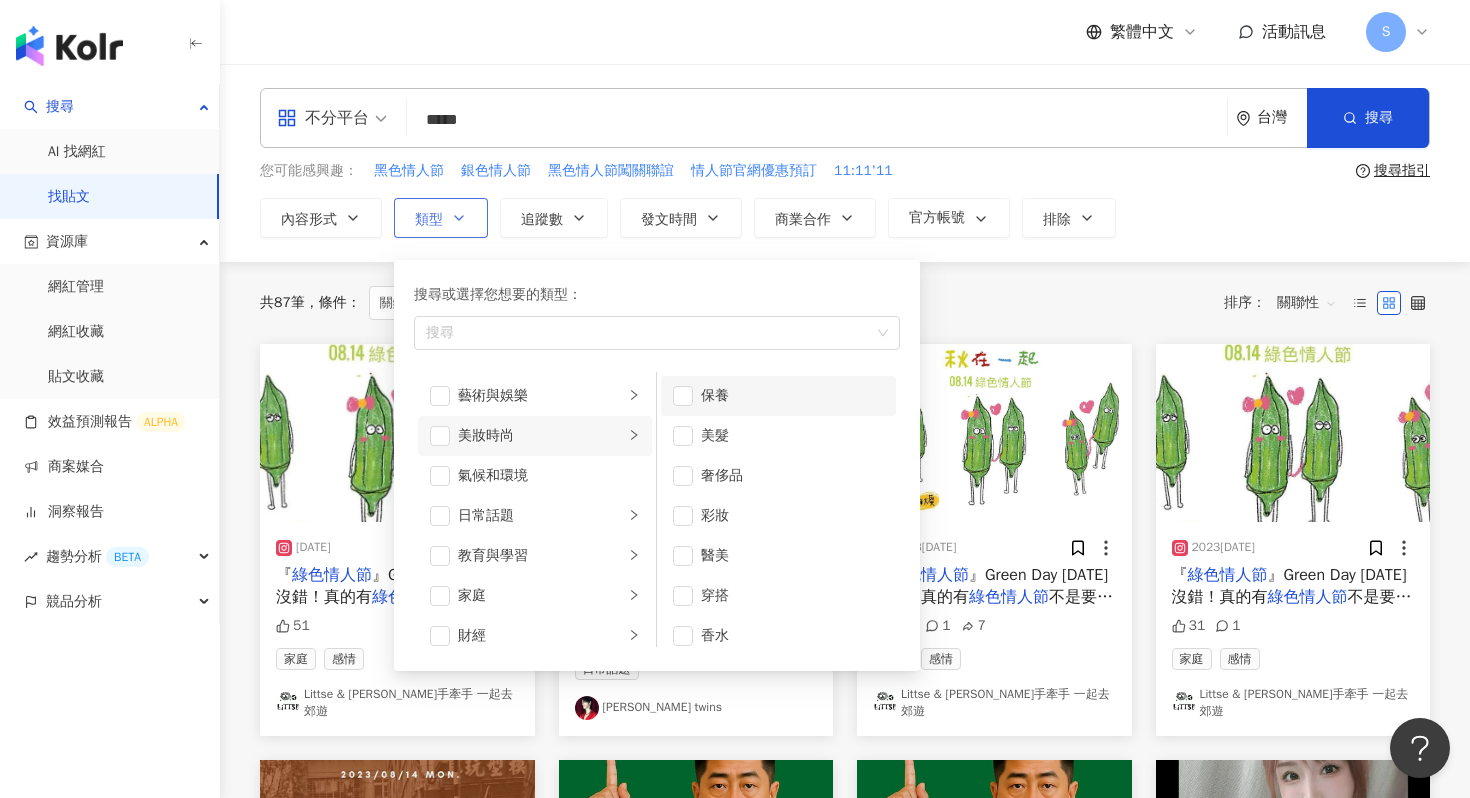 click on "保養" at bounding box center (792, 396) 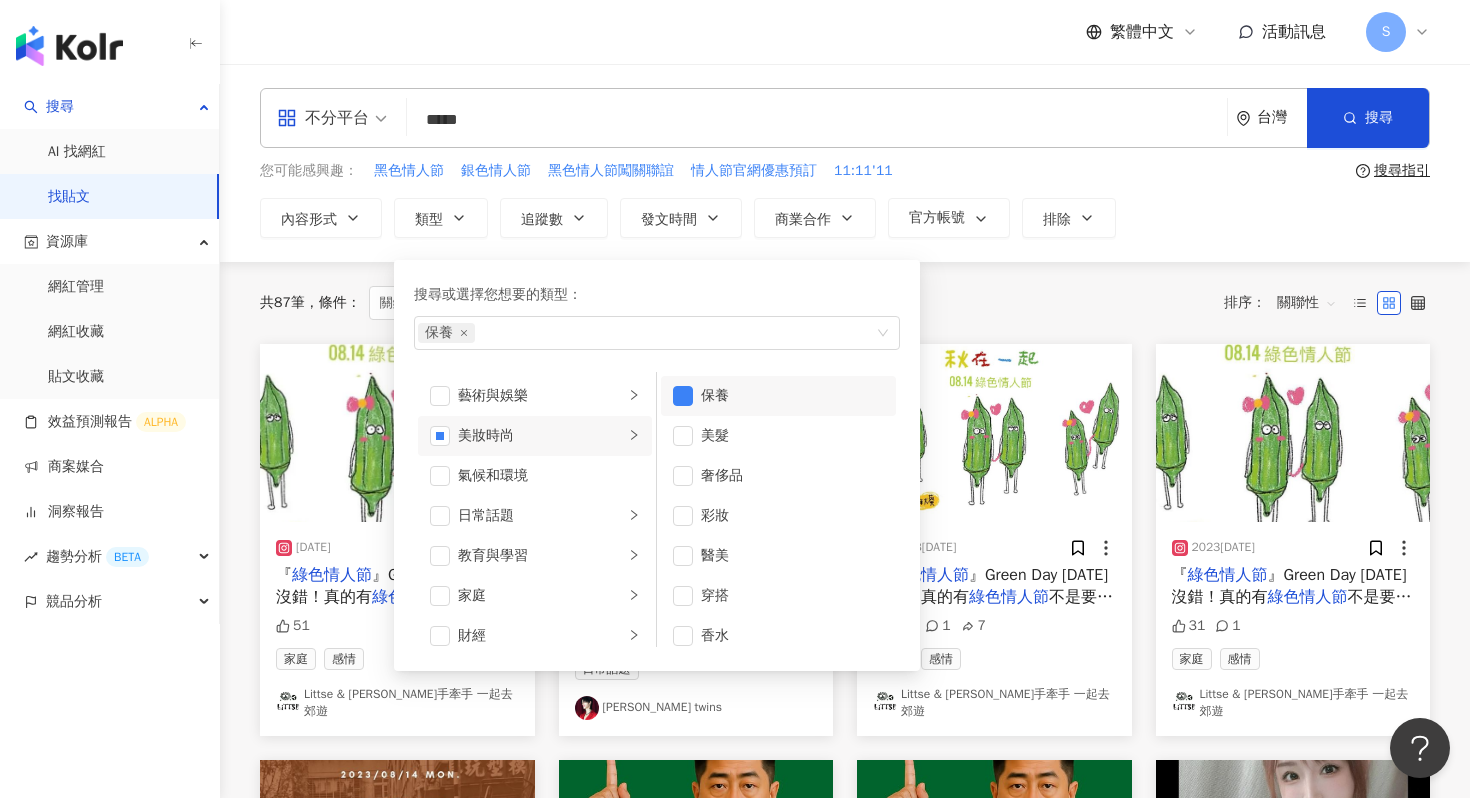 click on "共  87  筆 條件 ： 關鍵字：綠色情人節 重置 排序： 關聯性" at bounding box center [845, 303] 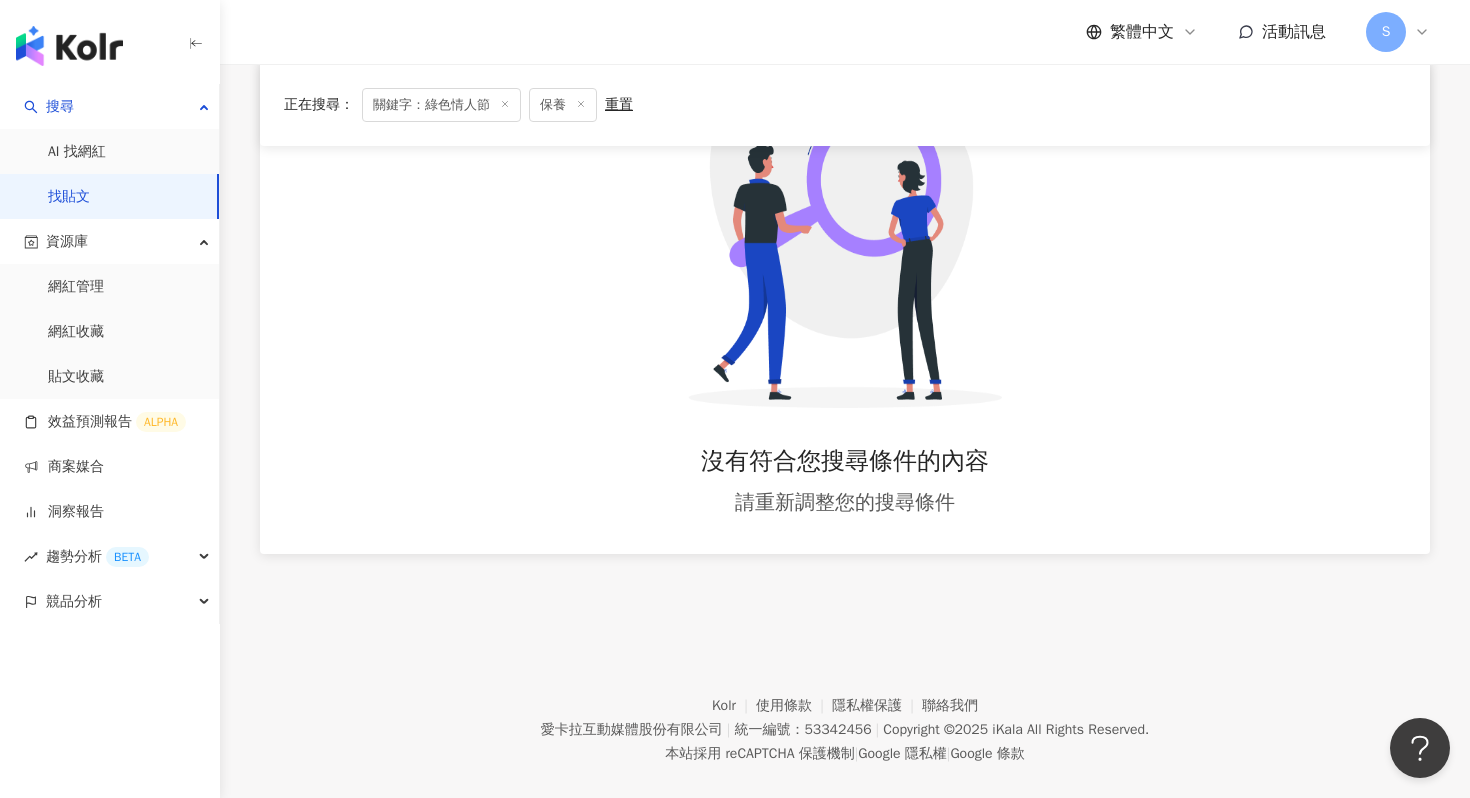 scroll, scrollTop: 0, scrollLeft: 0, axis: both 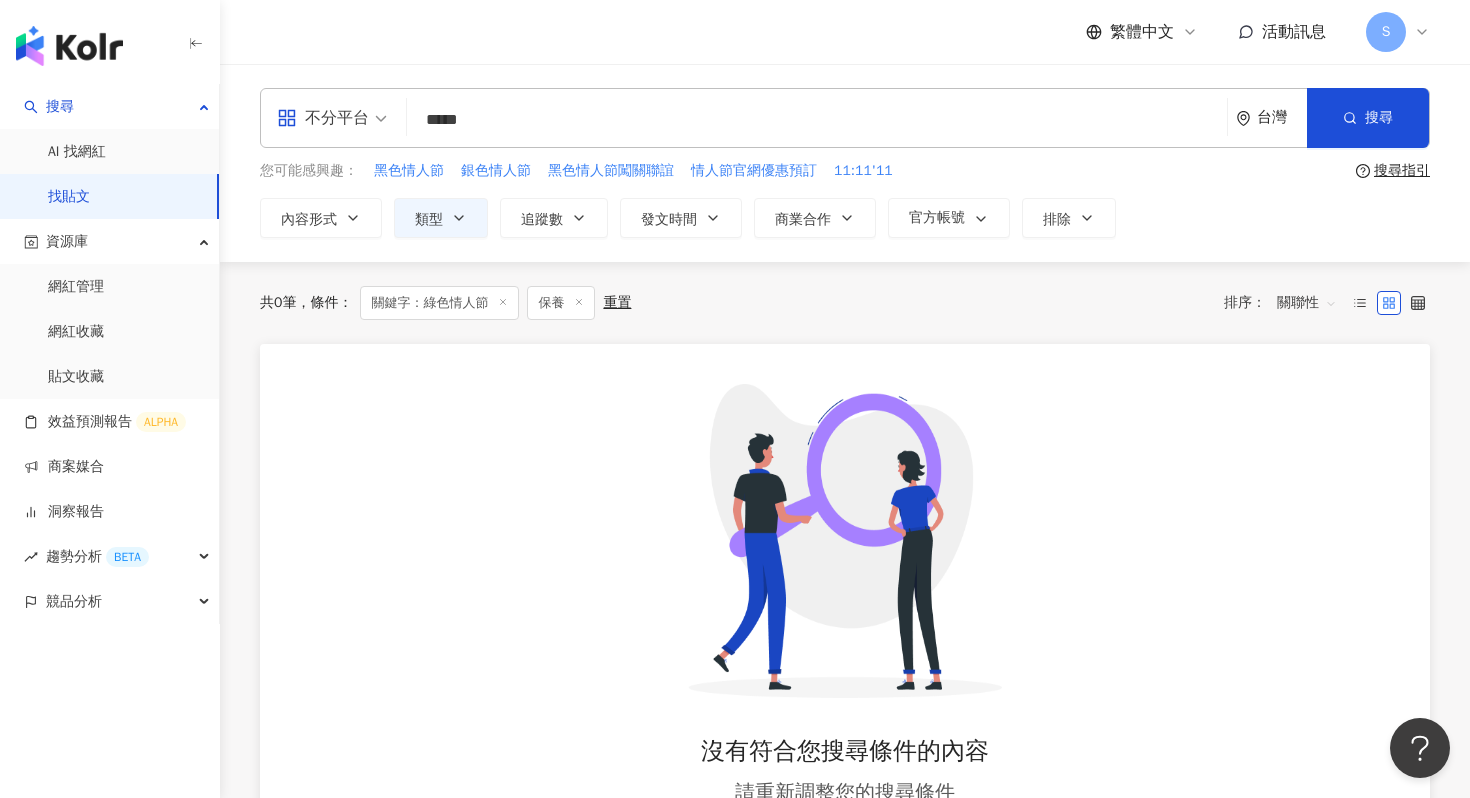 click 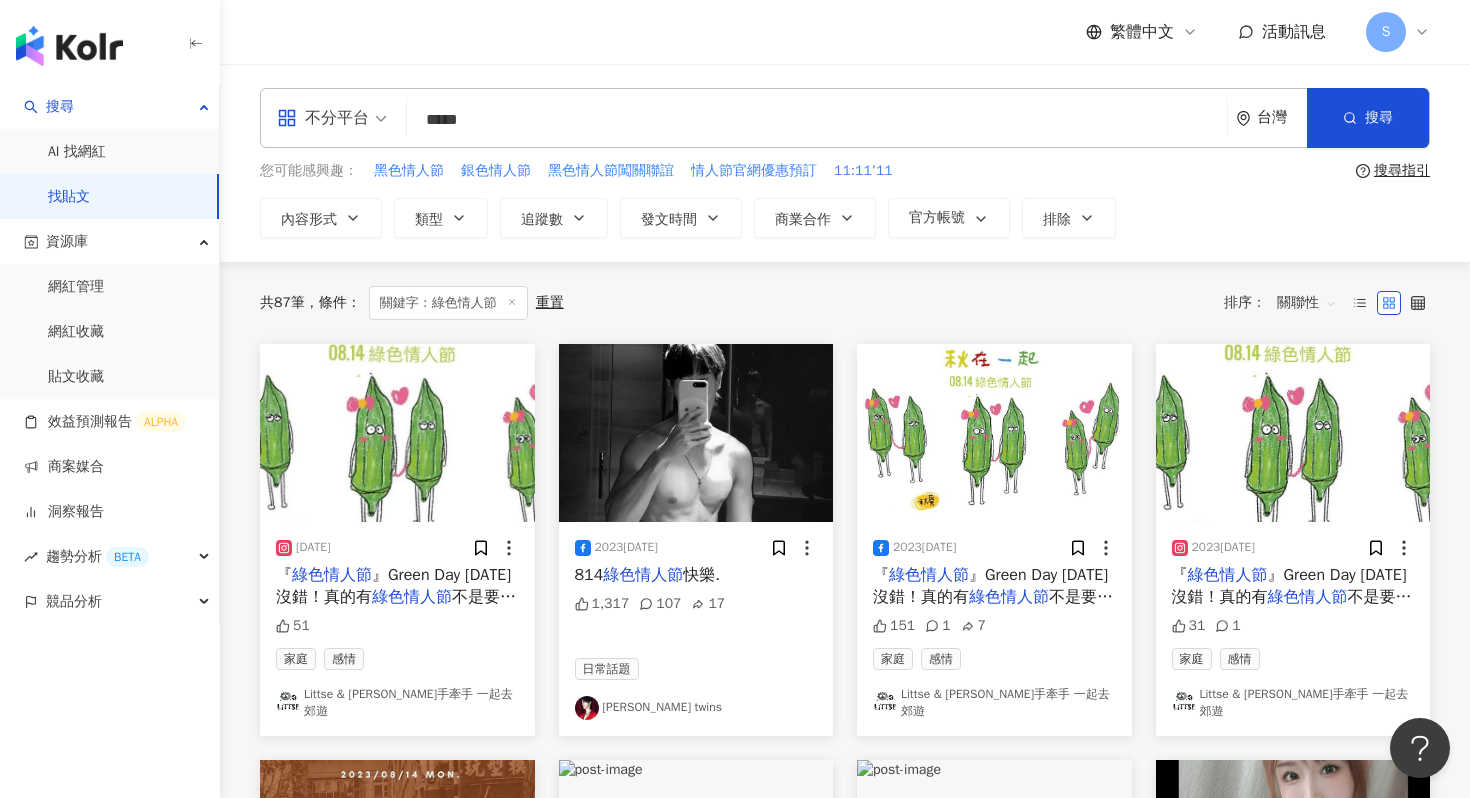 click on "關鍵字：綠色情人節" at bounding box center [448, 303] 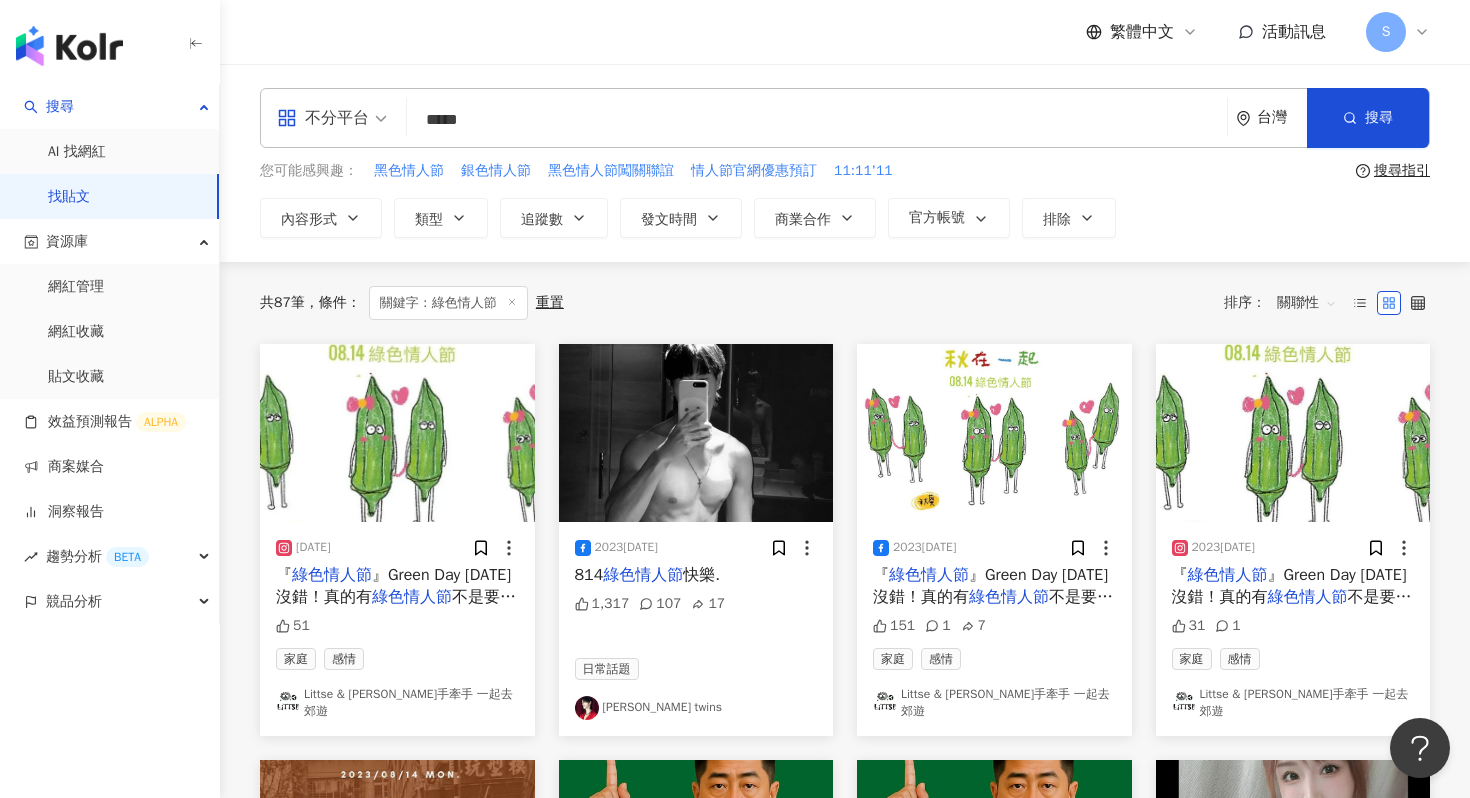 click on "關鍵字：綠色情人節" at bounding box center [448, 303] 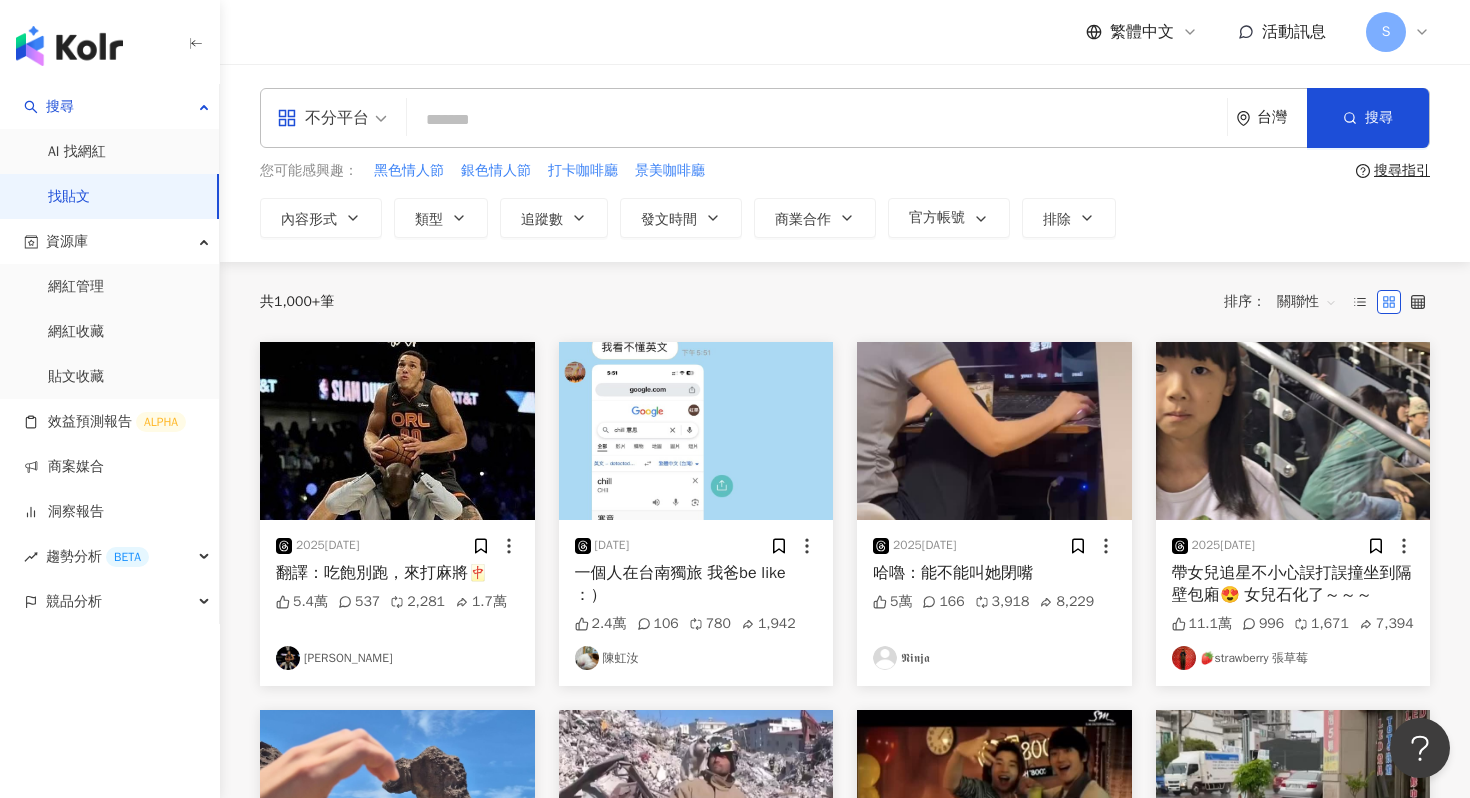 click at bounding box center (817, 119) 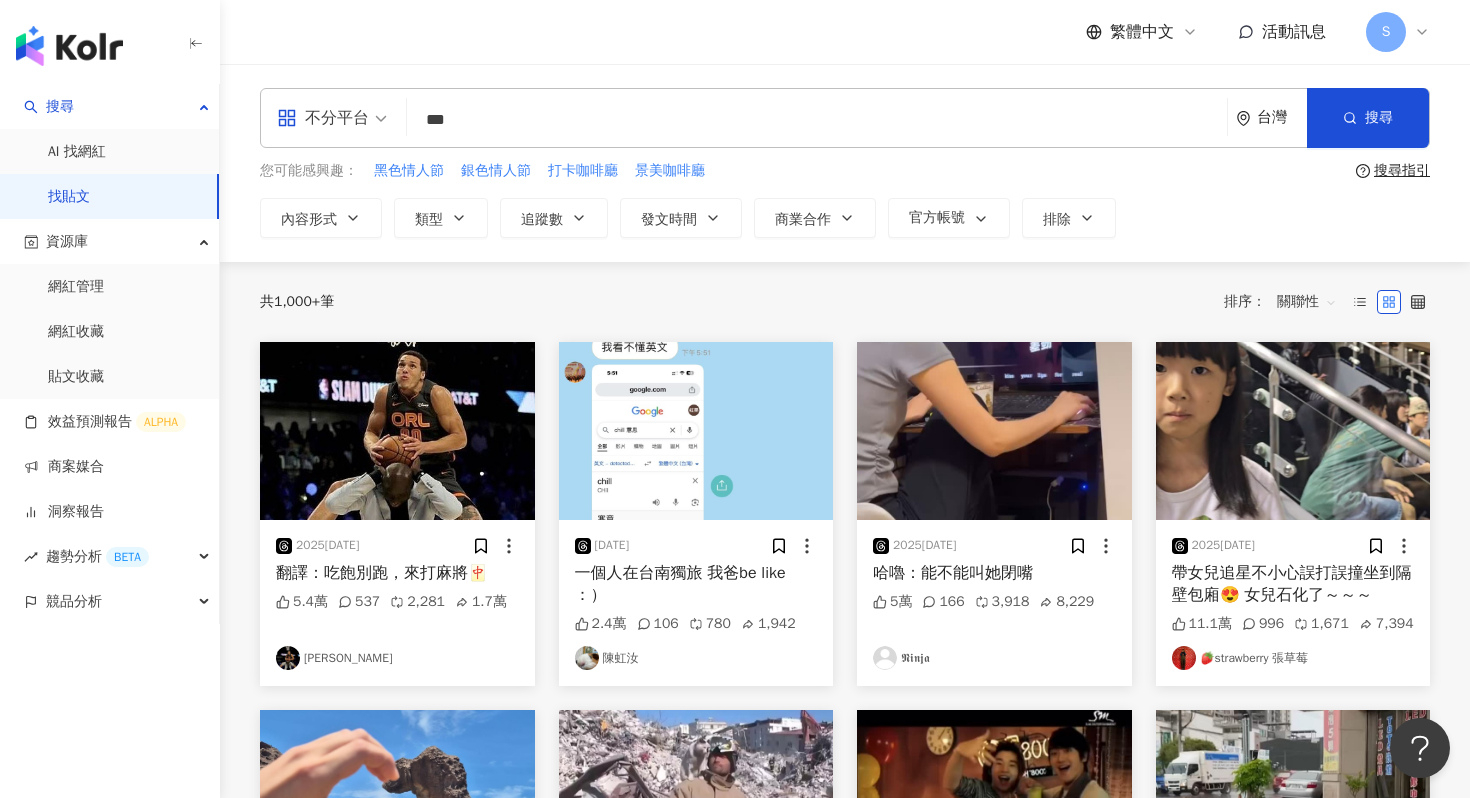 type on "***" 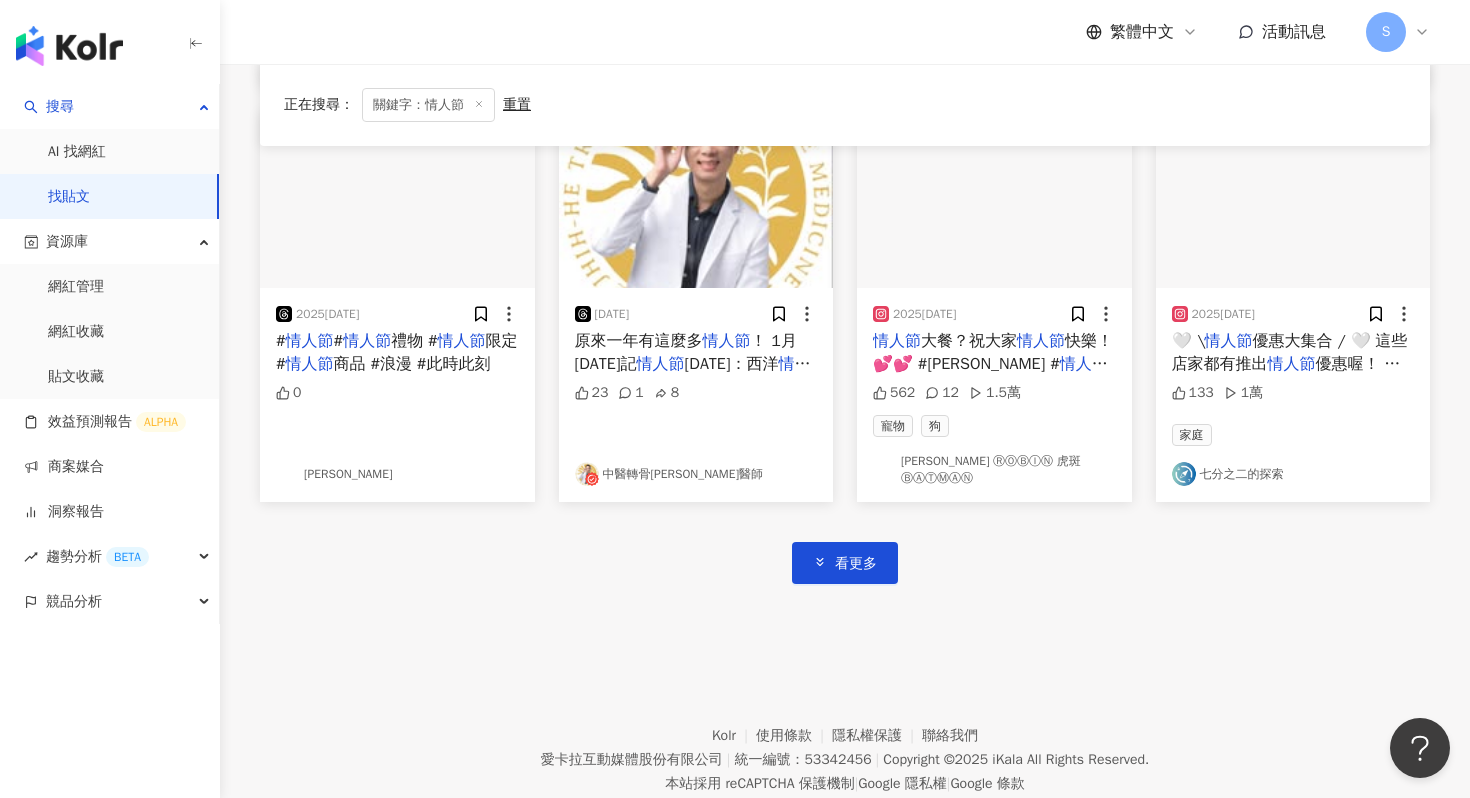 scroll, scrollTop: 1093, scrollLeft: 0, axis: vertical 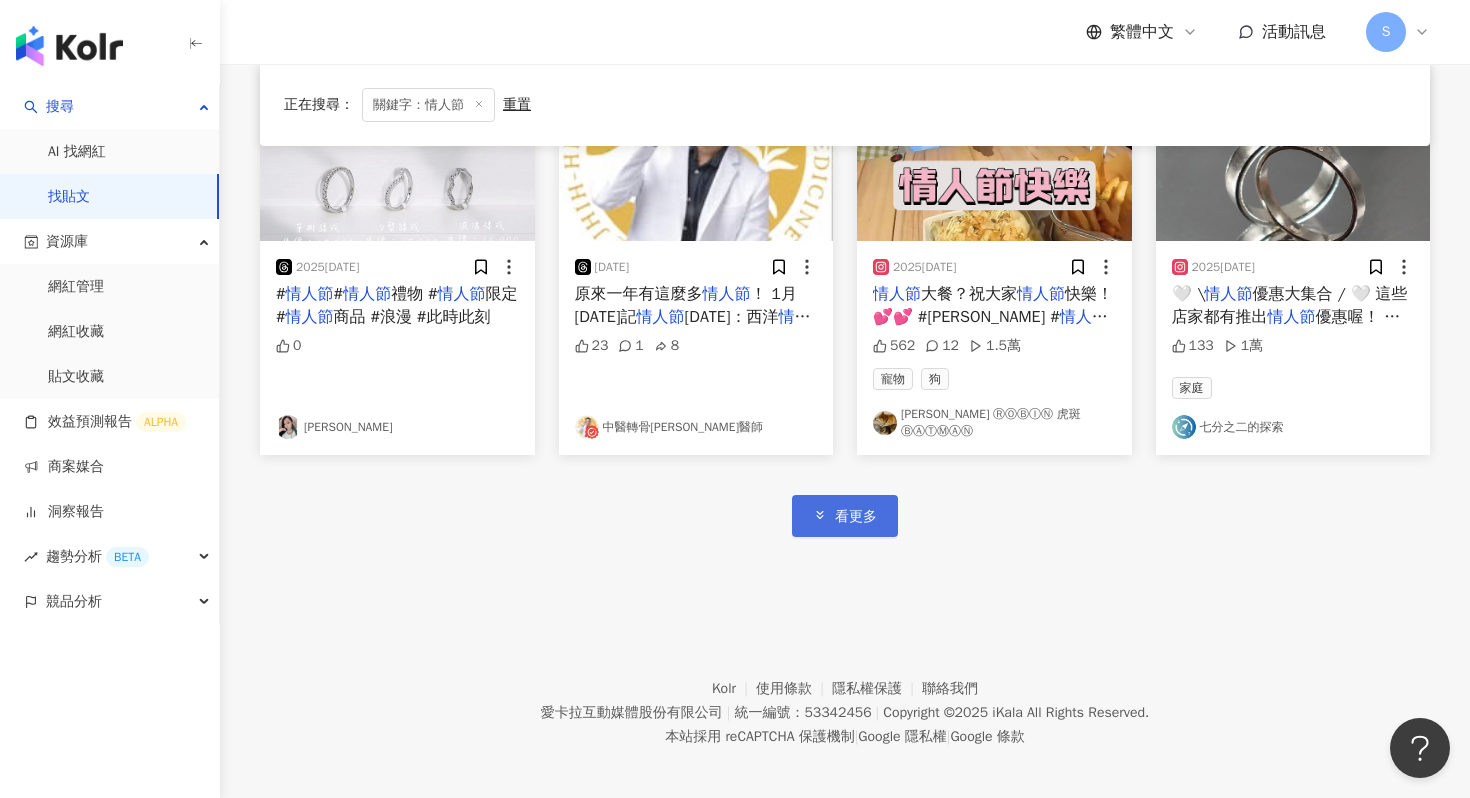 click 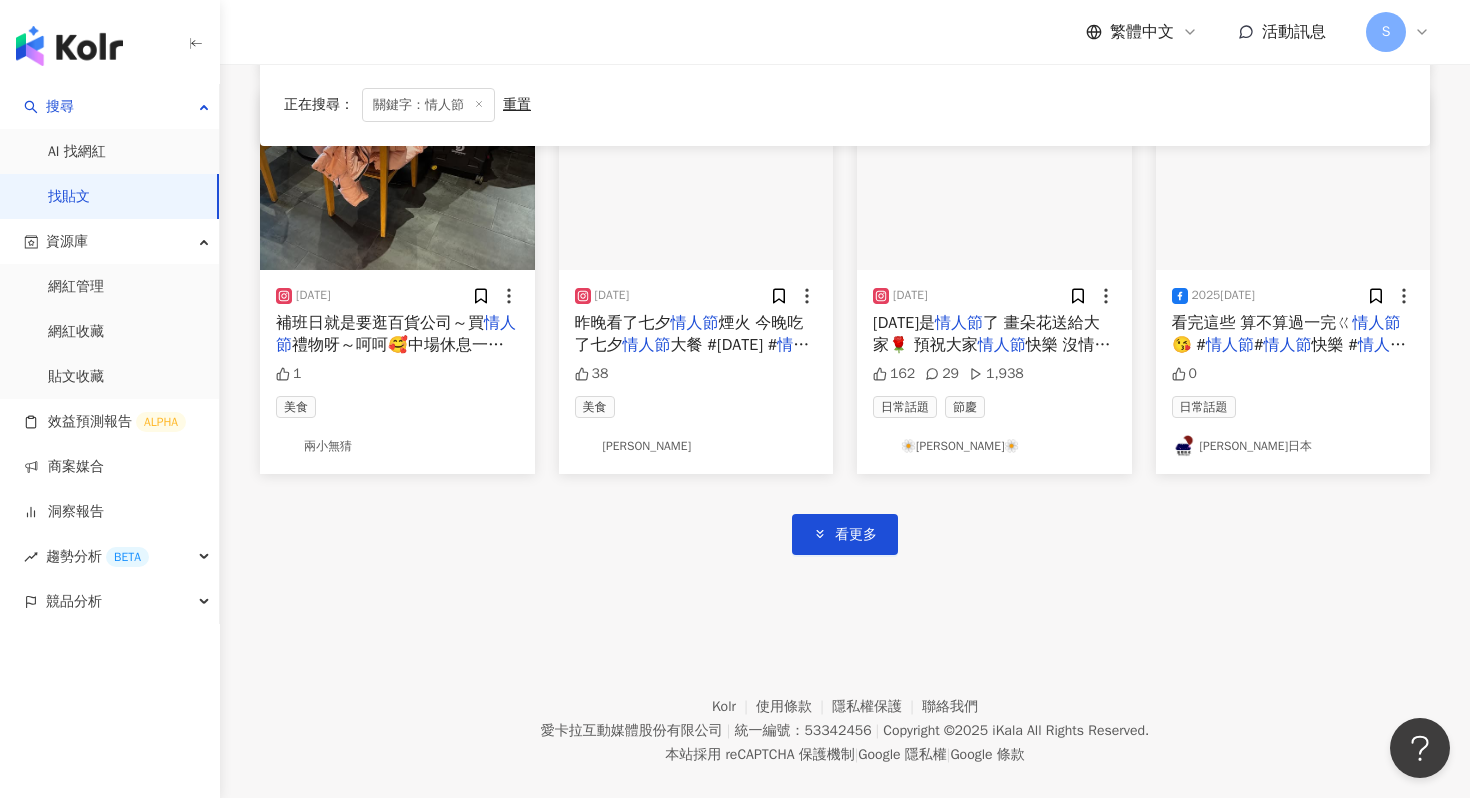 scroll, scrollTop: 2306, scrollLeft: 0, axis: vertical 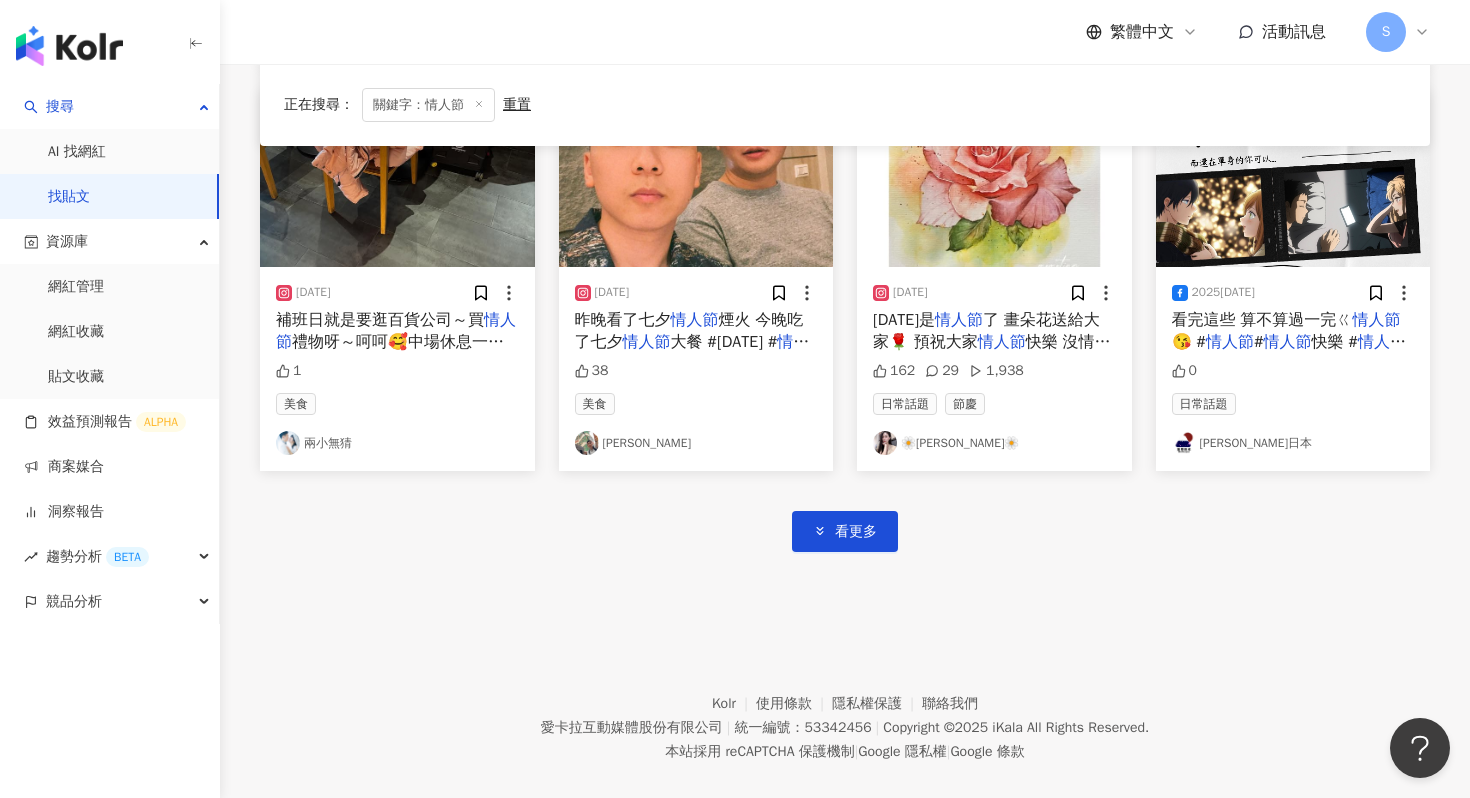 click on "[DATE] 情人節 給自己一個蛻變人生的機會
# 情人節  # 情人節 禮物 # 情人節 快樂❤️ # 情人節 花束 # 情人節 快樂 # 情人節 禮物首選 # 情人節 蛋糕 # 情人節 花 # 情人節 大餐 # 情人節 限定 #創業 #禮物 #禮物首選 1 那朵菇 [DATE] 情人節 給自己一個蛻變人生的機會
# 情人節  # 情人節 禮物 # 情人節 快樂❤️ # 情人節 花束 # 情人節 快樂 # 情人節 禮物首選 # 情人節 蛋糕 # 情人節 花 # 情人節 大餐 # 情人節 限定 #創業 #禮物 #禮物首選 61 3,226 美食 那朵菇 [DATE] 情人節 快樂💘💘💘
祝有情人終成眷屬
# 情人節 禮物 # 情人節 花束 # 情人節 快樂 # 情人節 快樂❤️ #0214 情人節  #西洋 情人節 25 1 [PERSON_NAME] [DATE] 我的愛 @davidchen_o
情人節 快樂💓
# 情人節  #[DATE] #[DATE] 情人節  # 情人節 花束 # 情人節 快樂 隱藏 命理占卜 日常話題 萱 [DATE] 情人節 快樂🎉
# 情人節   # 0 #  #" at bounding box center [845, -680] 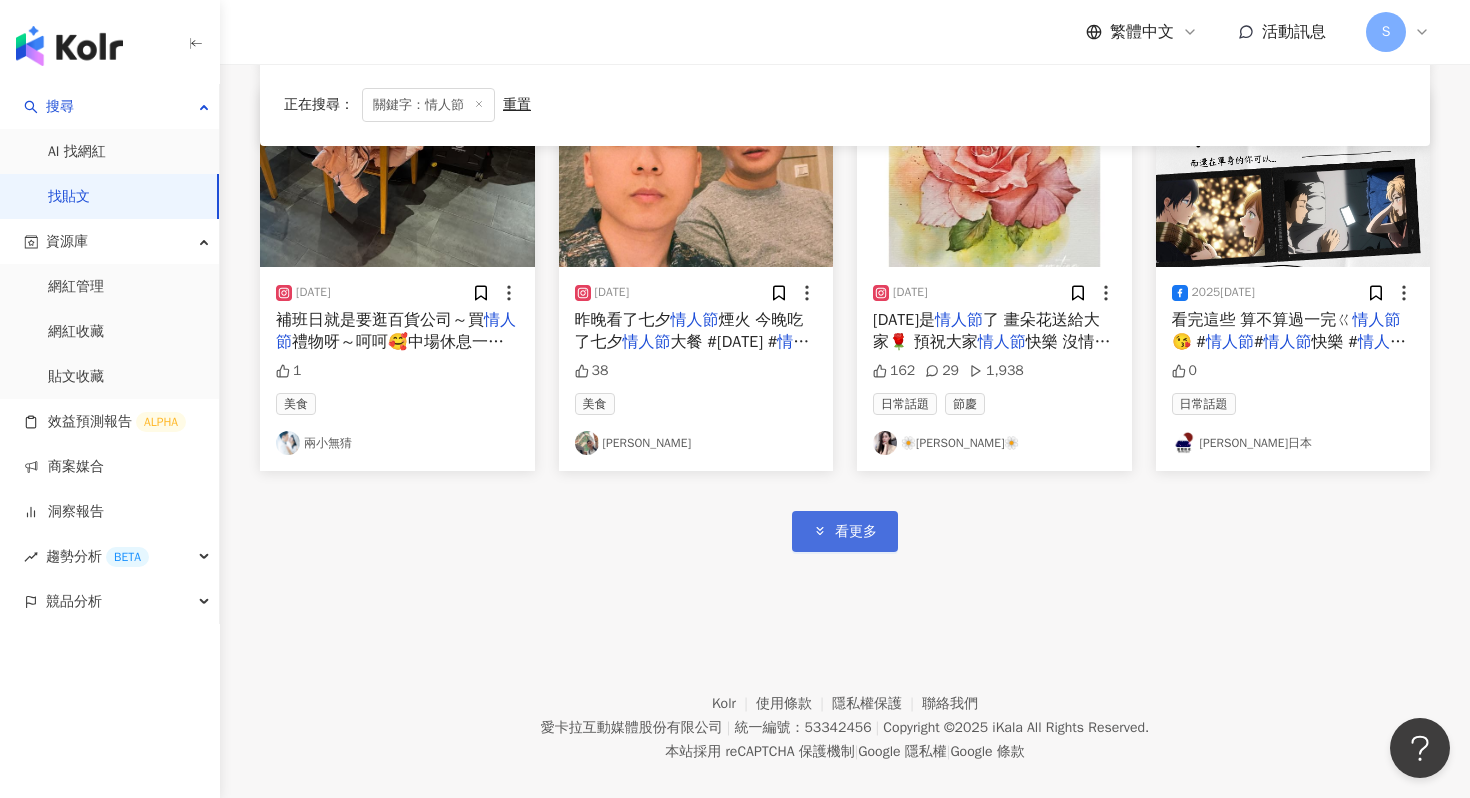click 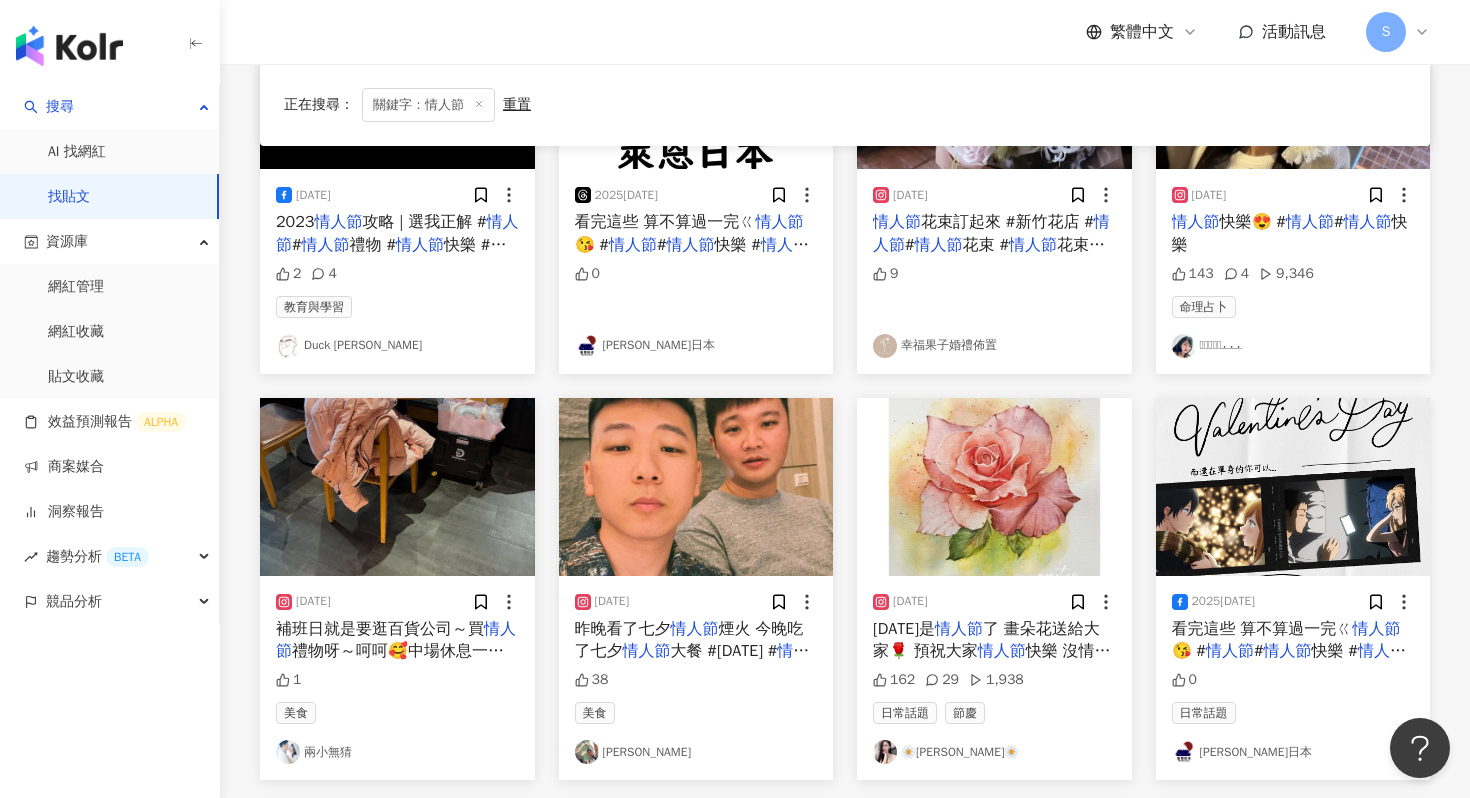 scroll, scrollTop: 859, scrollLeft: 0, axis: vertical 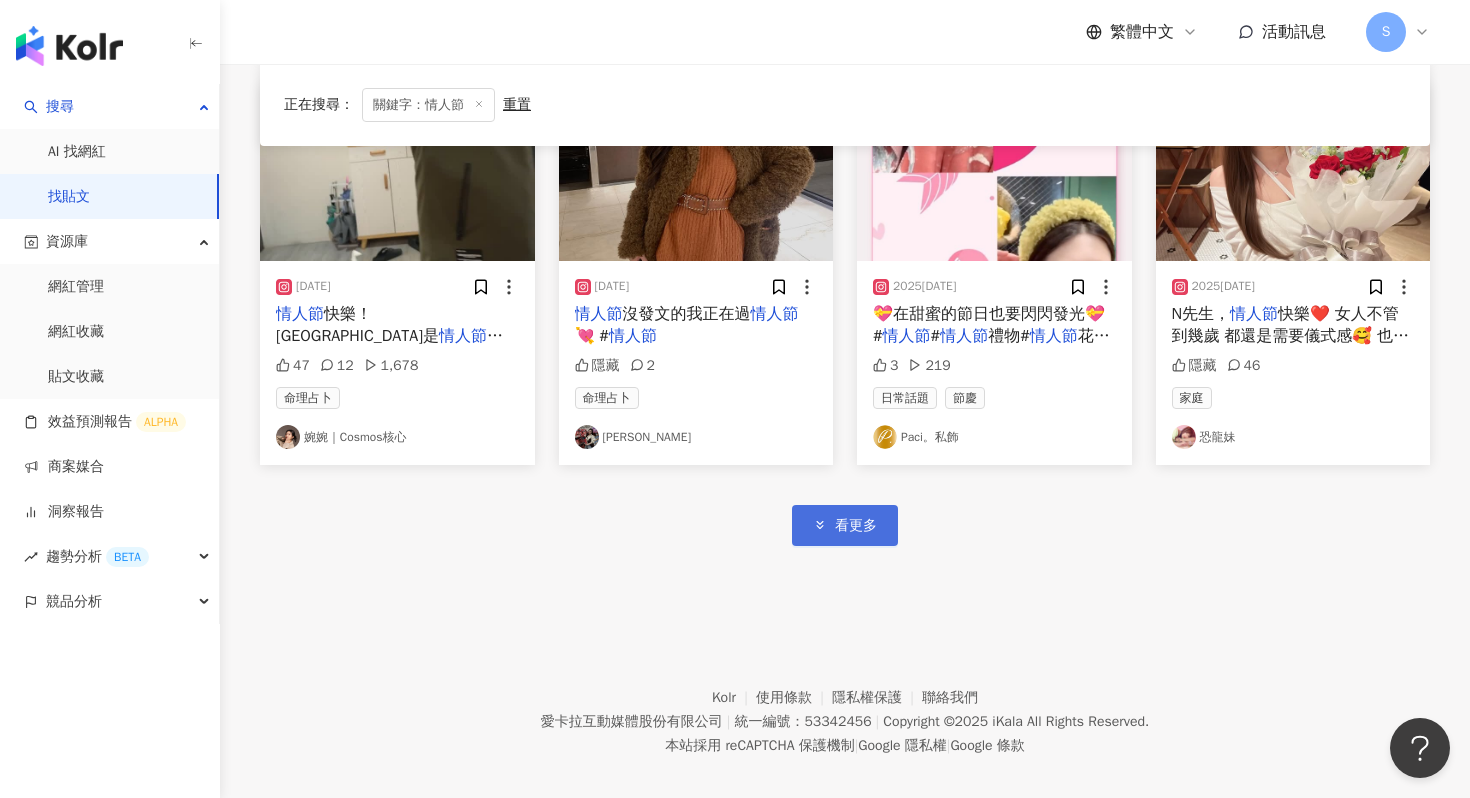 click 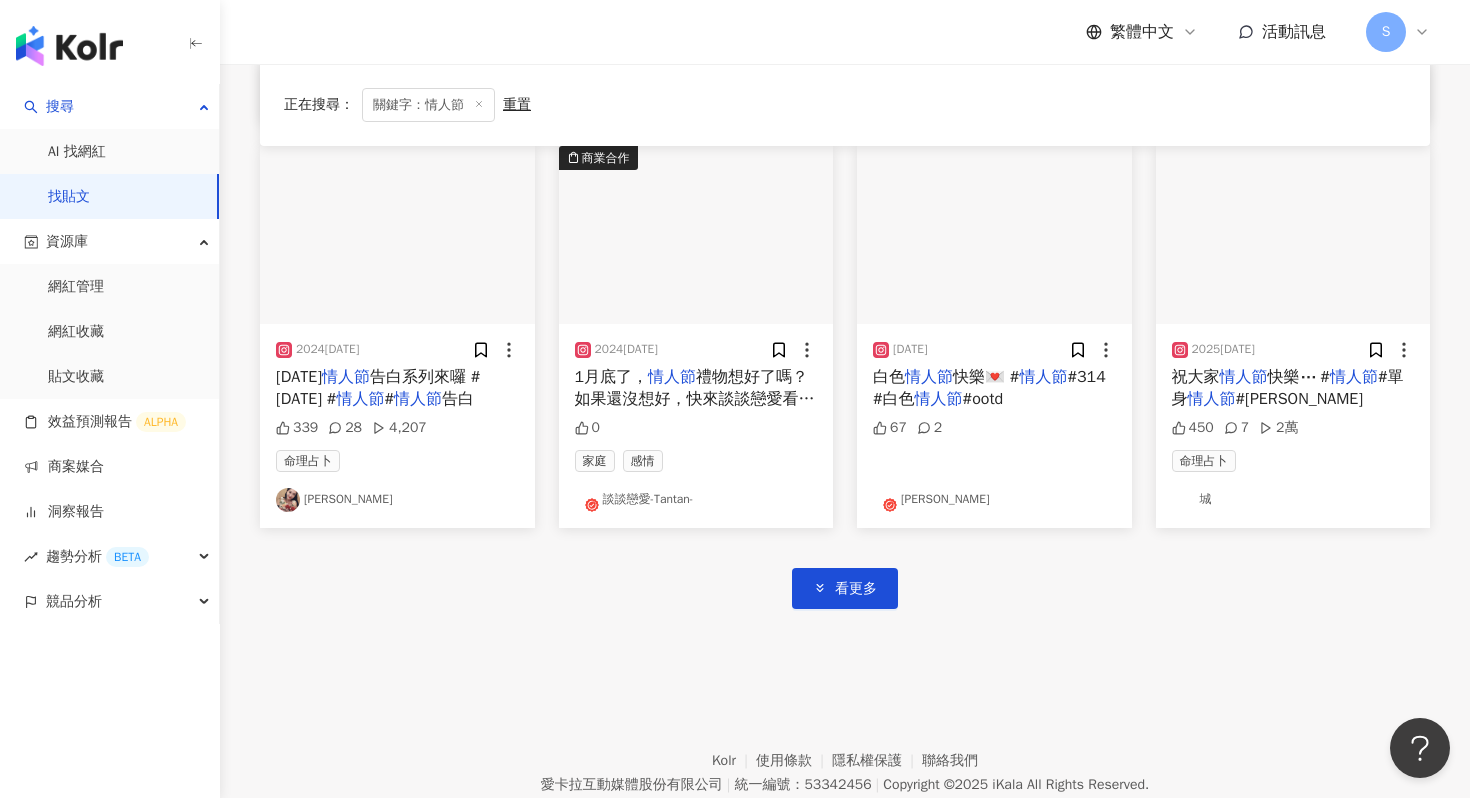 scroll, scrollTop: 4701, scrollLeft: 0, axis: vertical 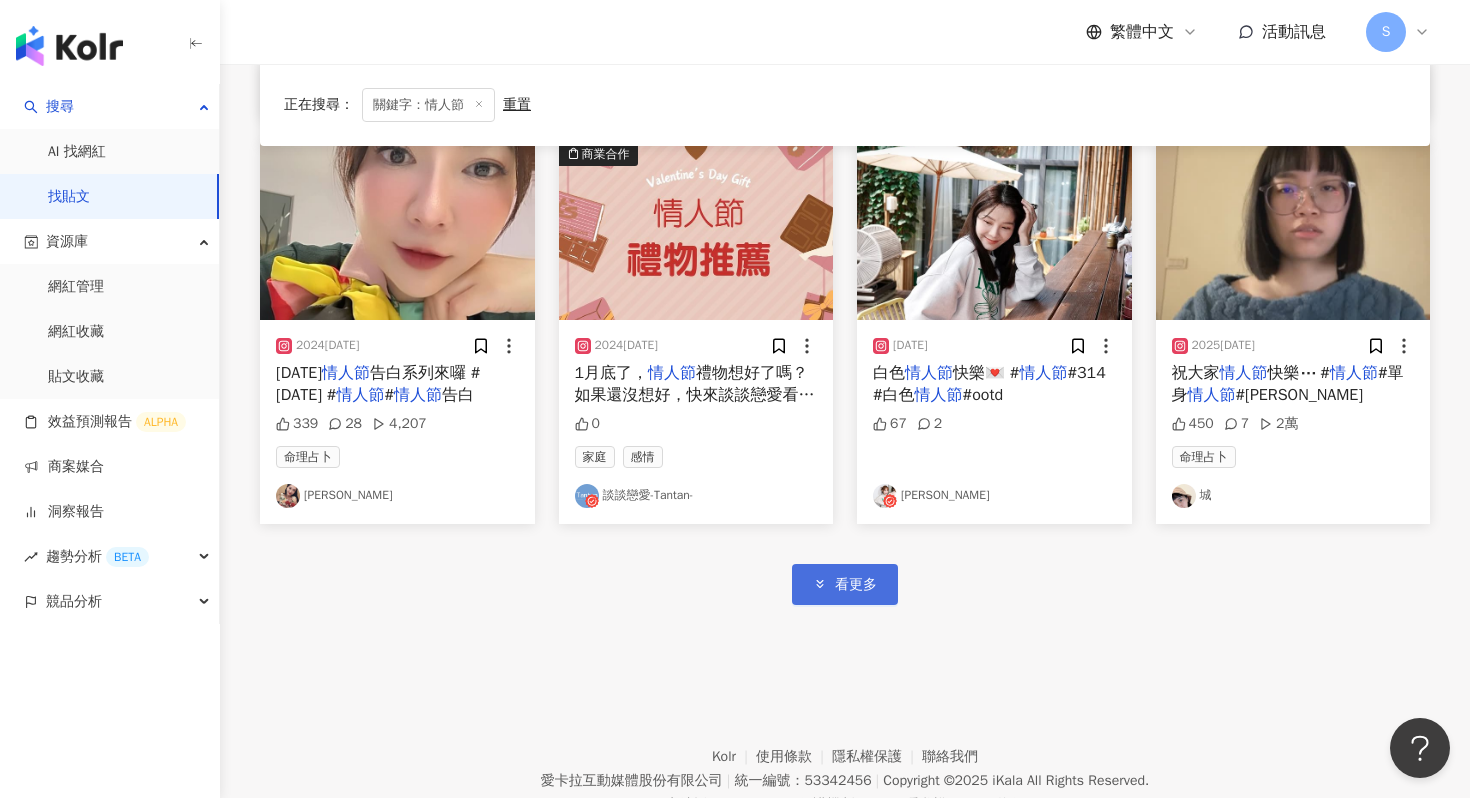 click 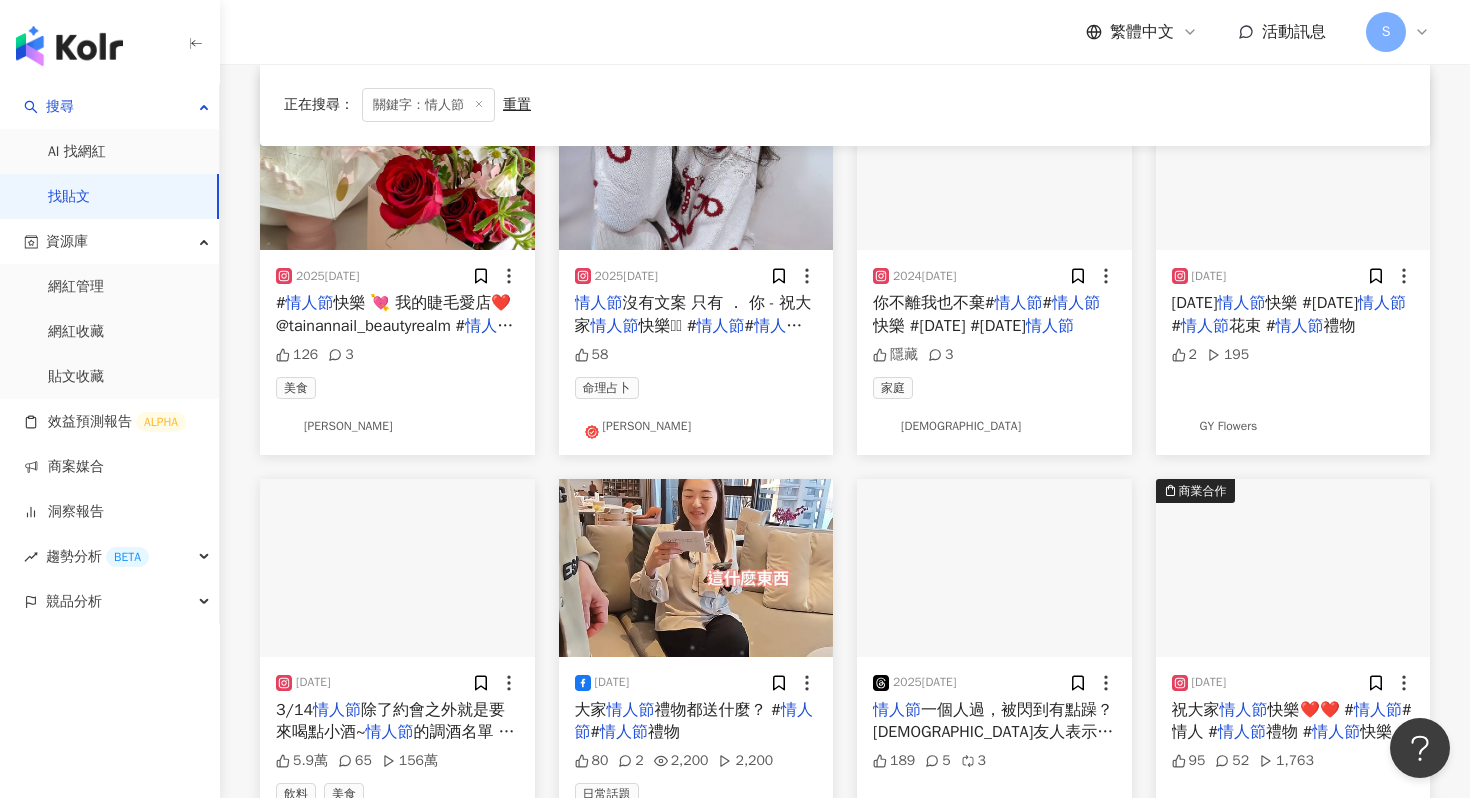 scroll, scrollTop: 5626, scrollLeft: 0, axis: vertical 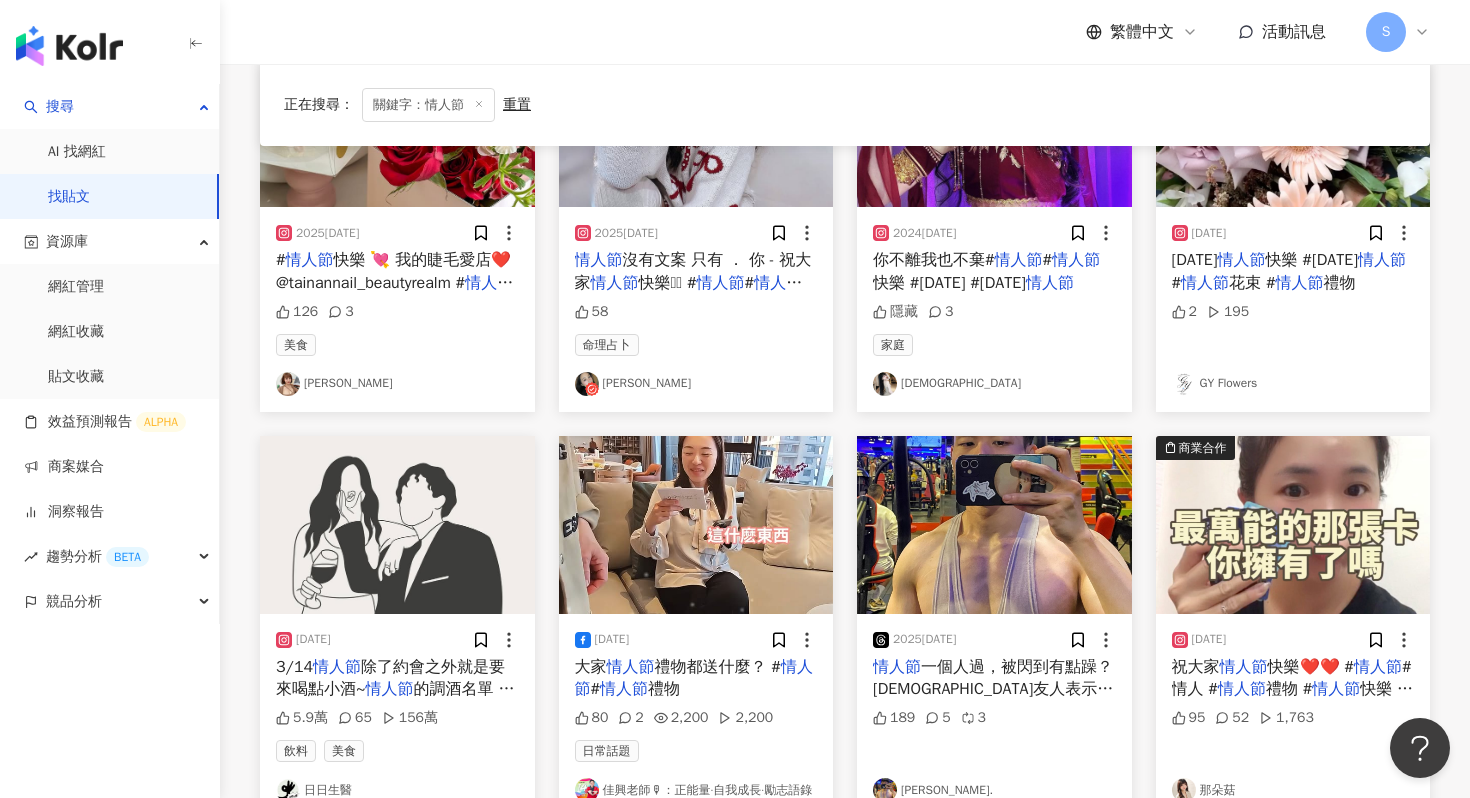 click at bounding box center (397, 525) 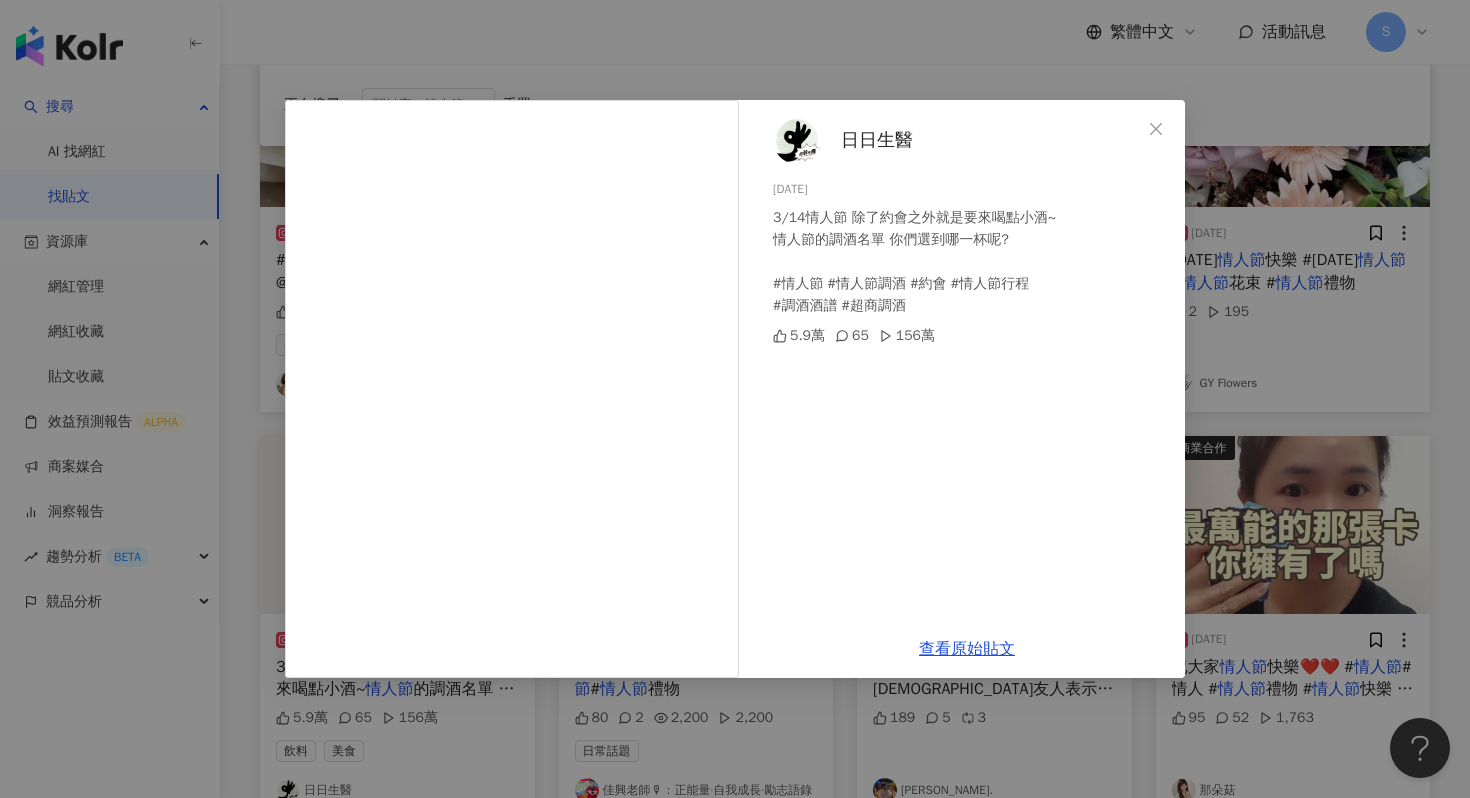 click on "日日生醫 2025[DATE]4情人節 除了約會之外就是要來喝點小酒~
情人節的調酒名單 你們選到哪一杯呢?
#情人節 #情人節調酒 #約會 #情人節行程
#調酒酒譜 #超商調酒 5.9萬 65 156萬 查看原始貼文" at bounding box center [735, 399] 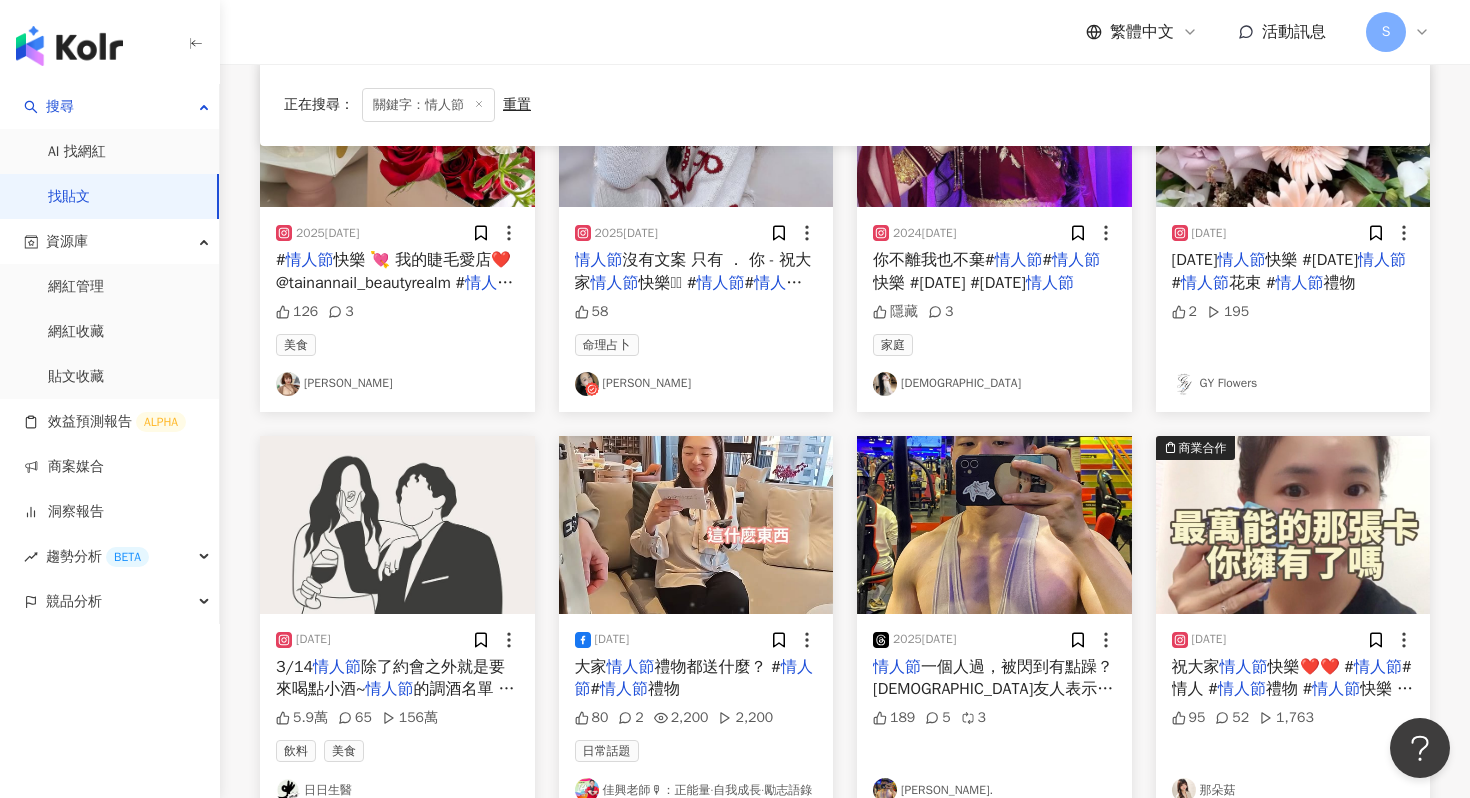 scroll, scrollTop: 5969, scrollLeft: 0, axis: vertical 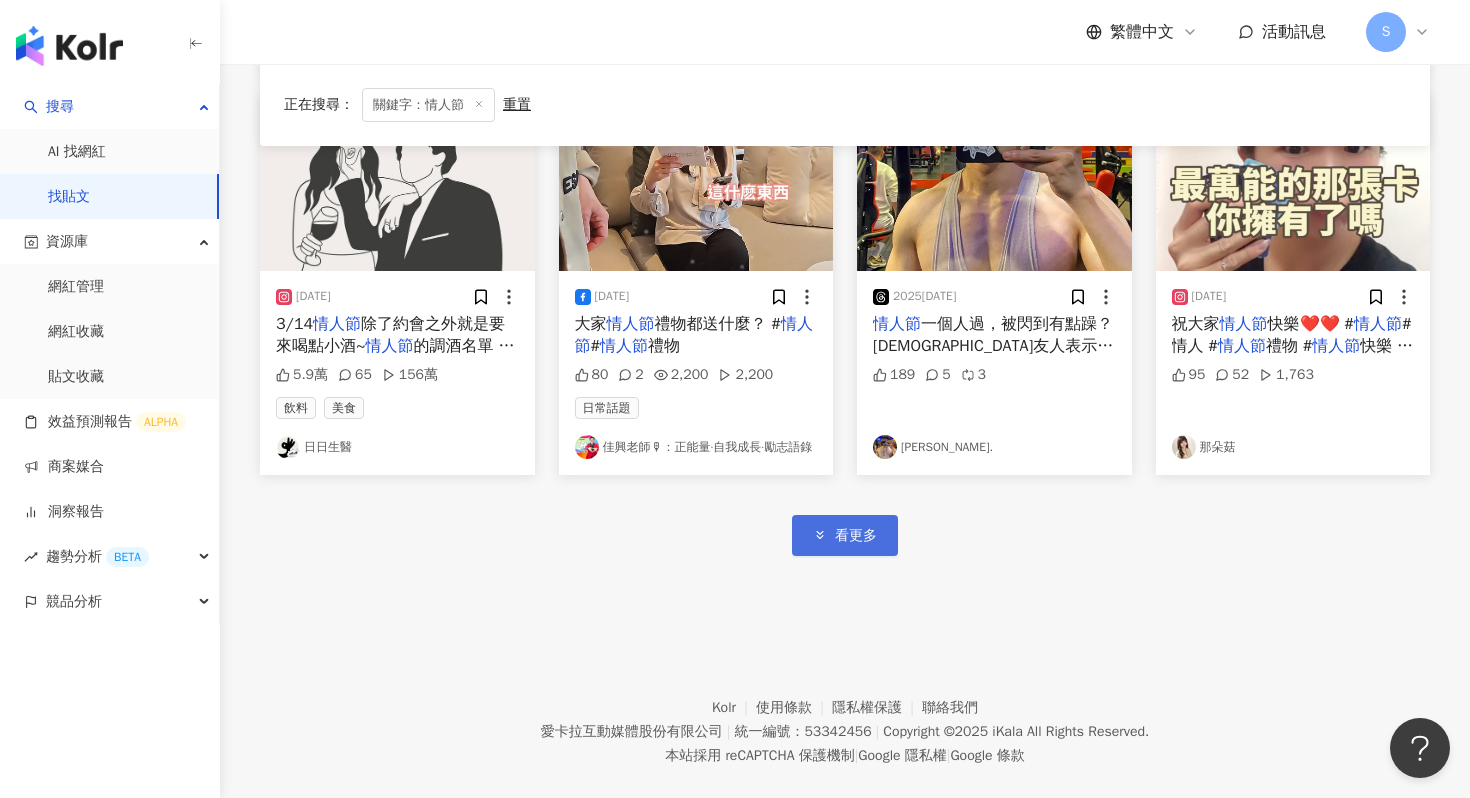 click on "看更多" at bounding box center [856, 536] 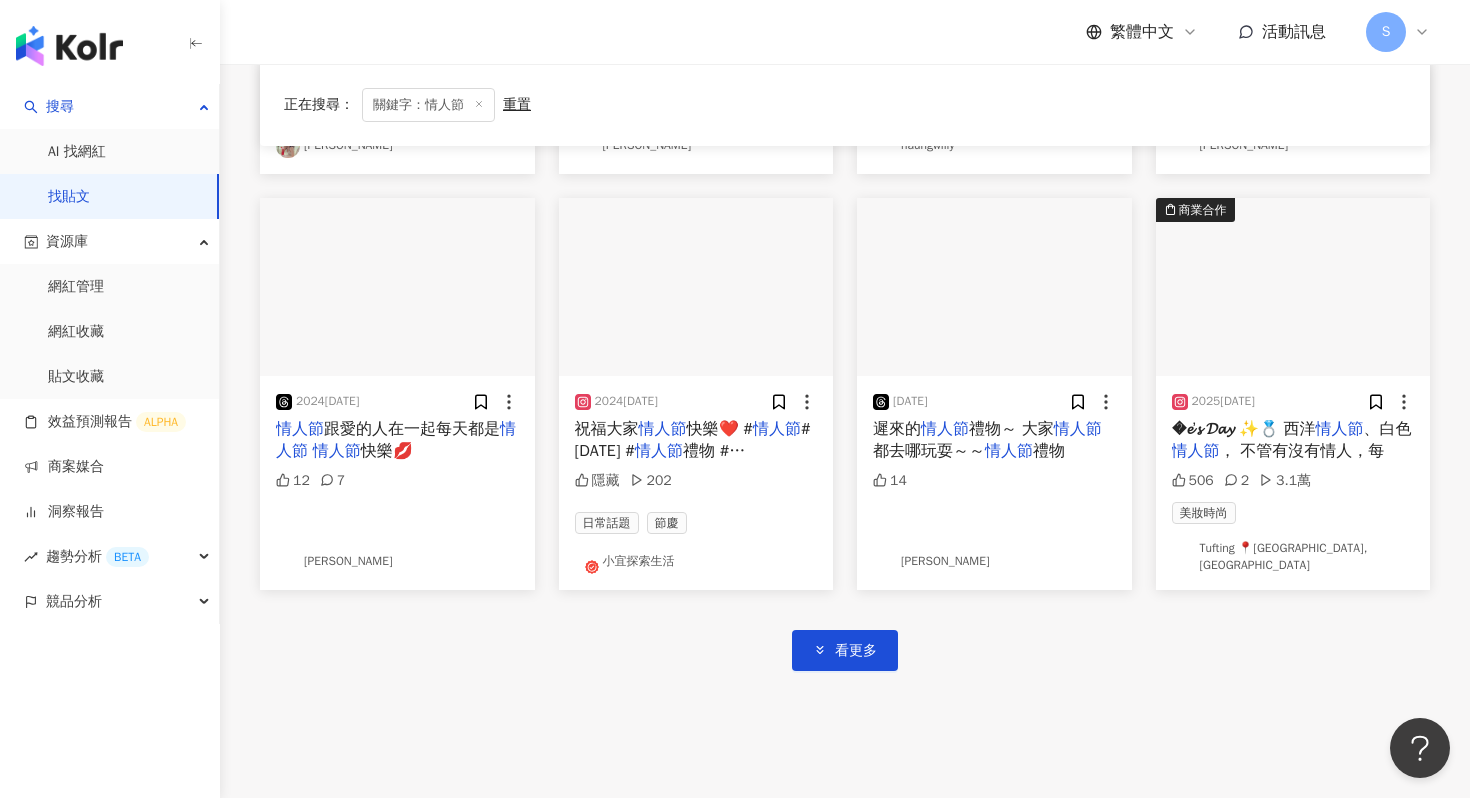 scroll, scrollTop: 7138, scrollLeft: 0, axis: vertical 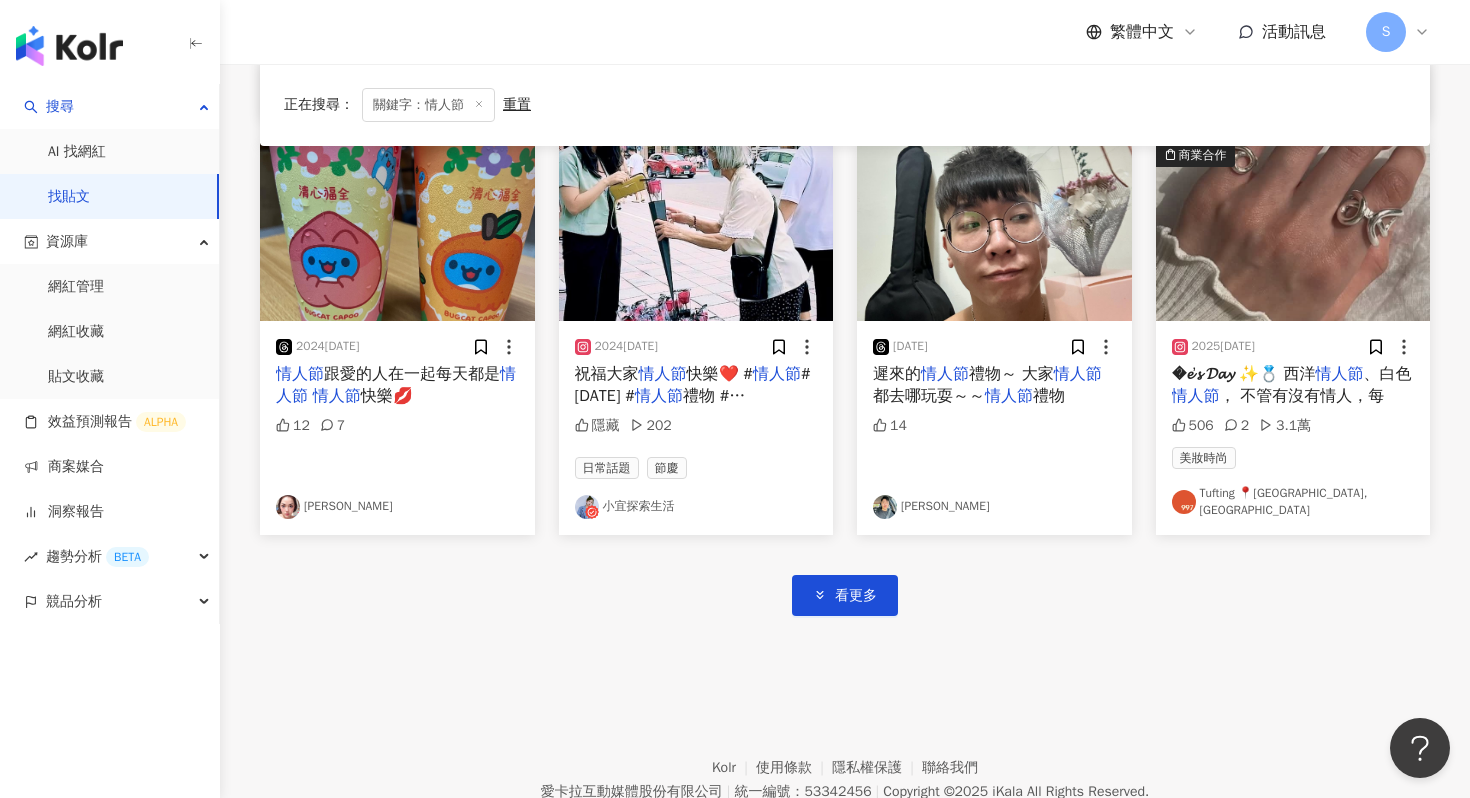 click on "[DATE] 情人節 給自己一個蛻變人生的機會
# 情人節  # 情人節 禮物 # 情人節 快樂❤️ # 情人節 花束 # 情人節 快樂 # 情人節 禮物首選 # 情人節 蛋糕 # 情人節 花 # 情人節 大餐 # 情人節 限定 #創業 #禮物 #禮物首選 1 那朵菇 [DATE] 情人節 給自己一個蛻變人生的機會
# 情人節  # 情人節 禮物 # 情人節 快樂❤️ # 情人節 花束 # 情人節 快樂 # 情人節 禮物首選 # 情人節 蛋糕 # 情人節 花 # 情人節 大餐 # 情人節 限定 #創業 #禮物 #禮物首選 61 3,226 美食 那朵菇 [DATE] 情人節 快樂💘💘💘
祝有情人終成眷屬
# 情人節 禮物 # 情人節 花束 # 情人節 快樂 # 情人節 快樂❤️ #0214 情人節  #西洋 情人節 25 1 [PERSON_NAME] [DATE] 我的愛 @davidchen_o
情人節 快樂💓
# 情人節  #[DATE] #[DATE] 情人節  # 情人節 花束 # 情人節 快樂 隱藏 命理占卜 日常話題 萱 [DATE] 情人節 快樂🎉
# 情人節   # 0 #  #" at bounding box center [845, -3064] 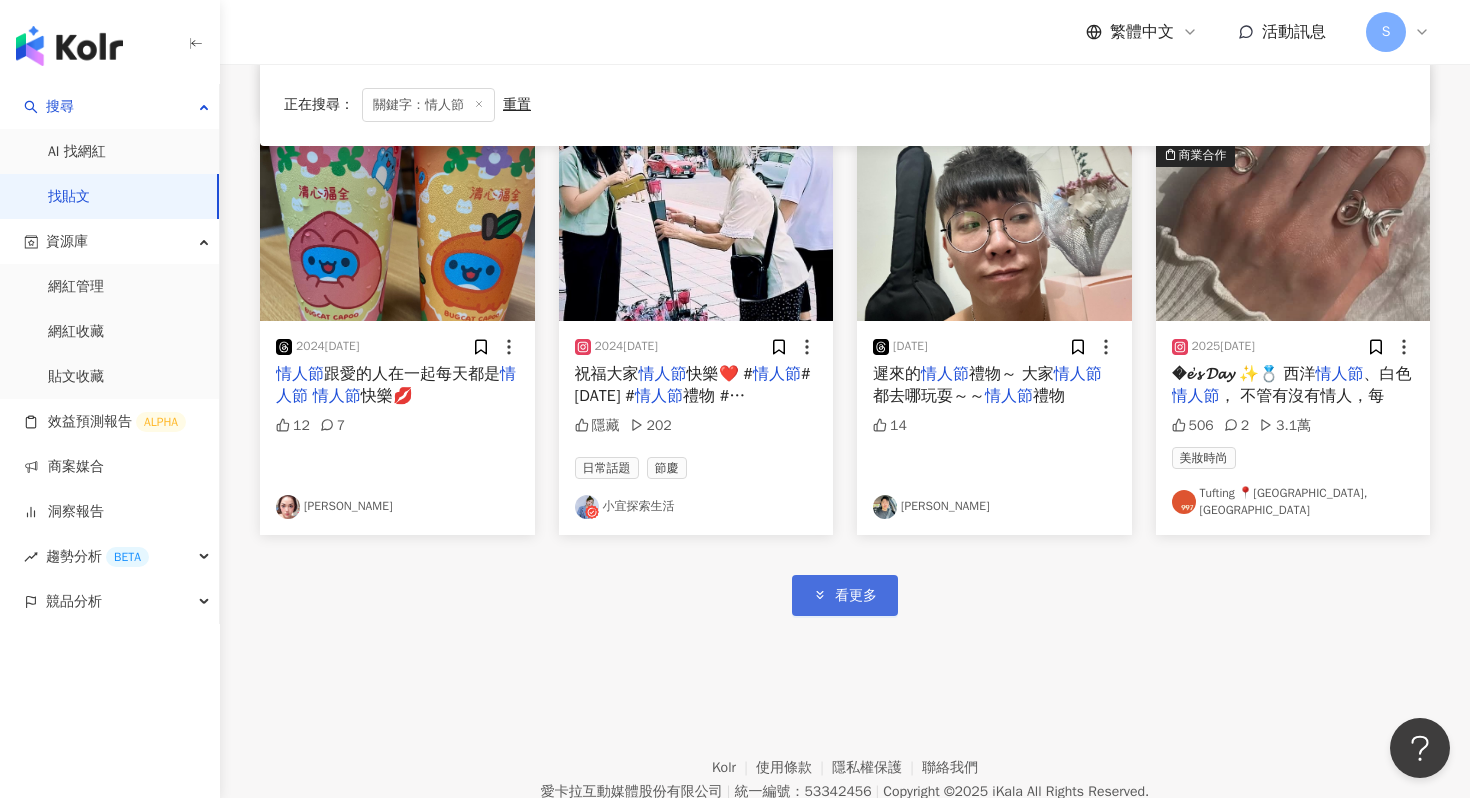 click on "看更多" at bounding box center (845, 595) 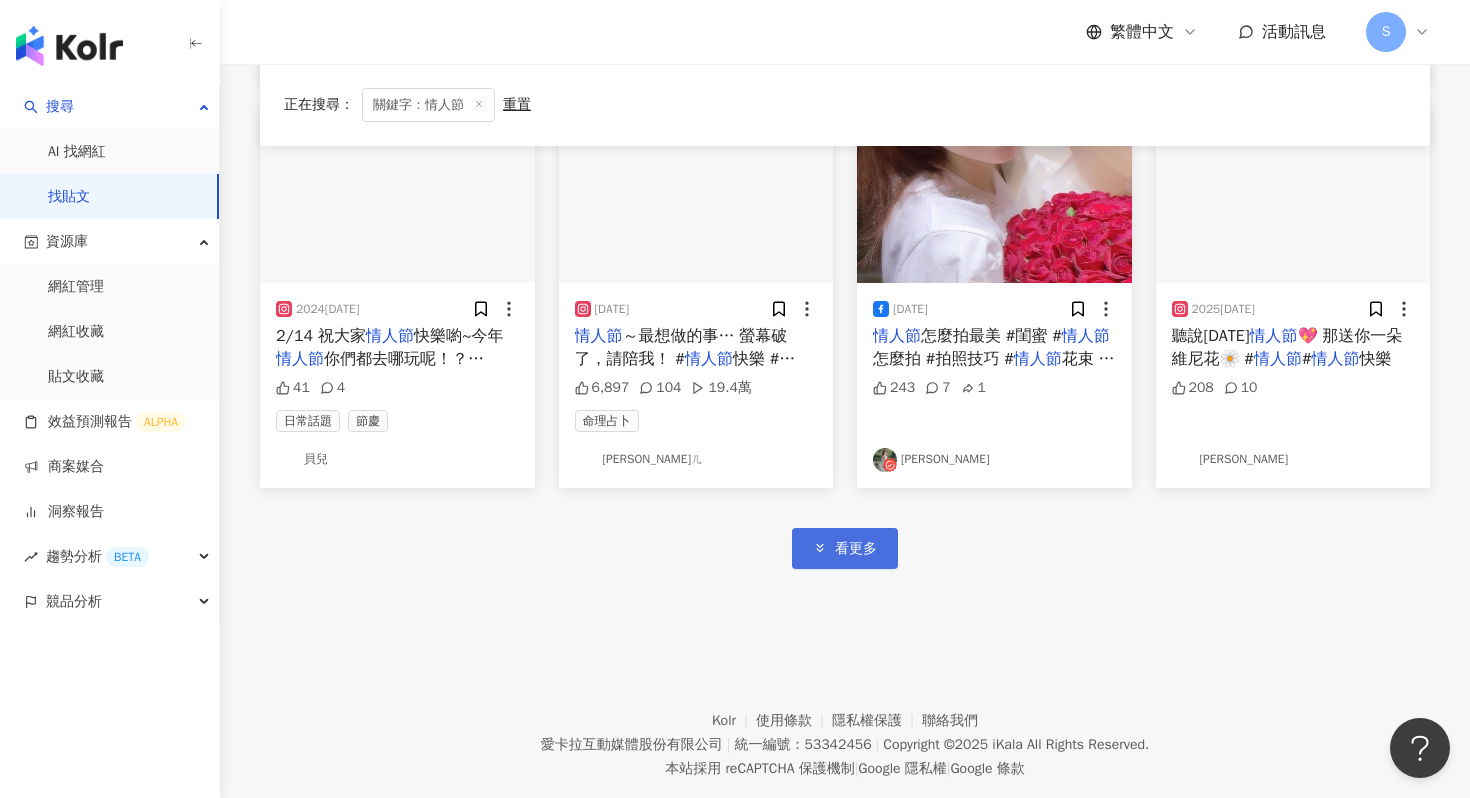 scroll, scrollTop: 8408, scrollLeft: 0, axis: vertical 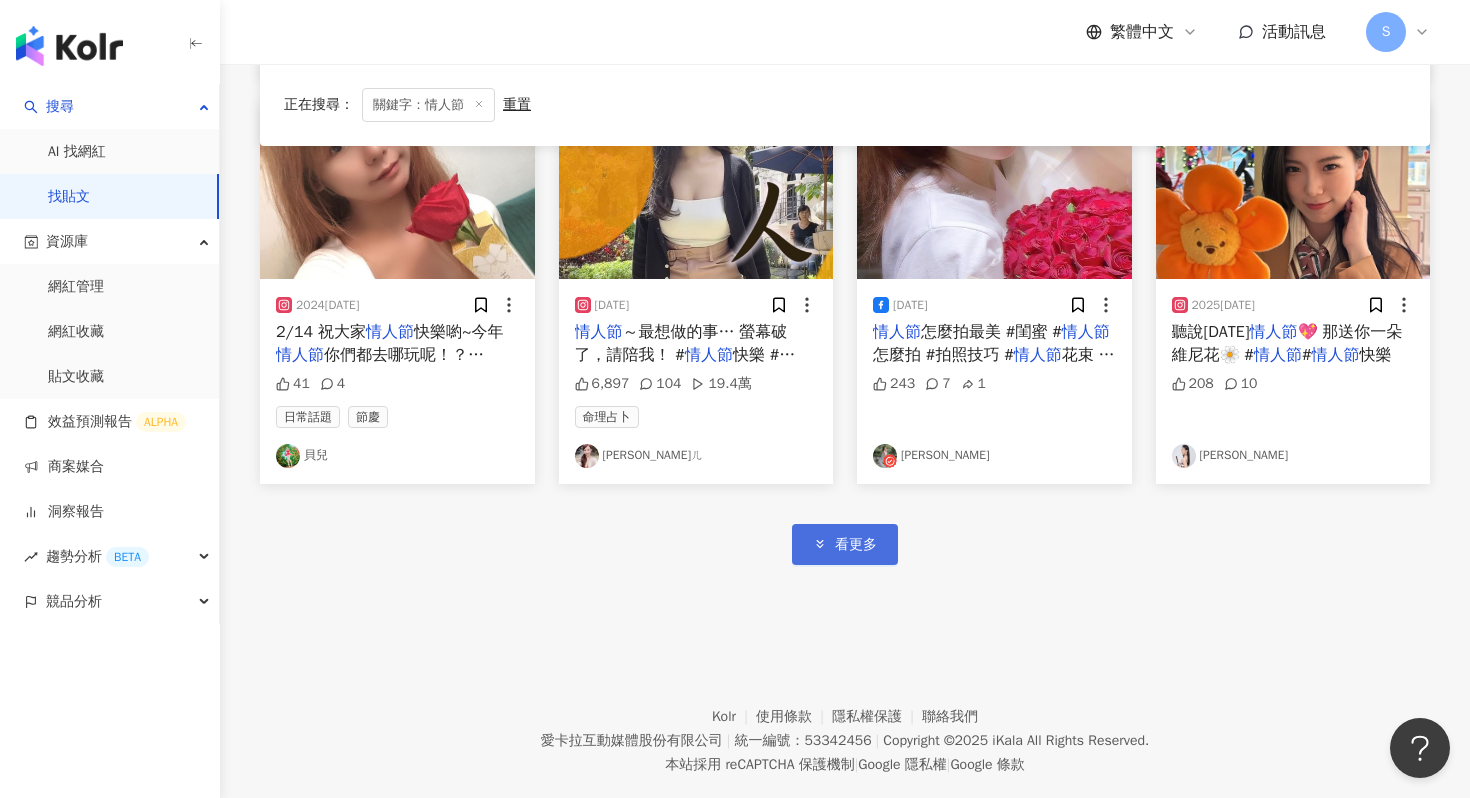 click on "看更多" at bounding box center (845, 544) 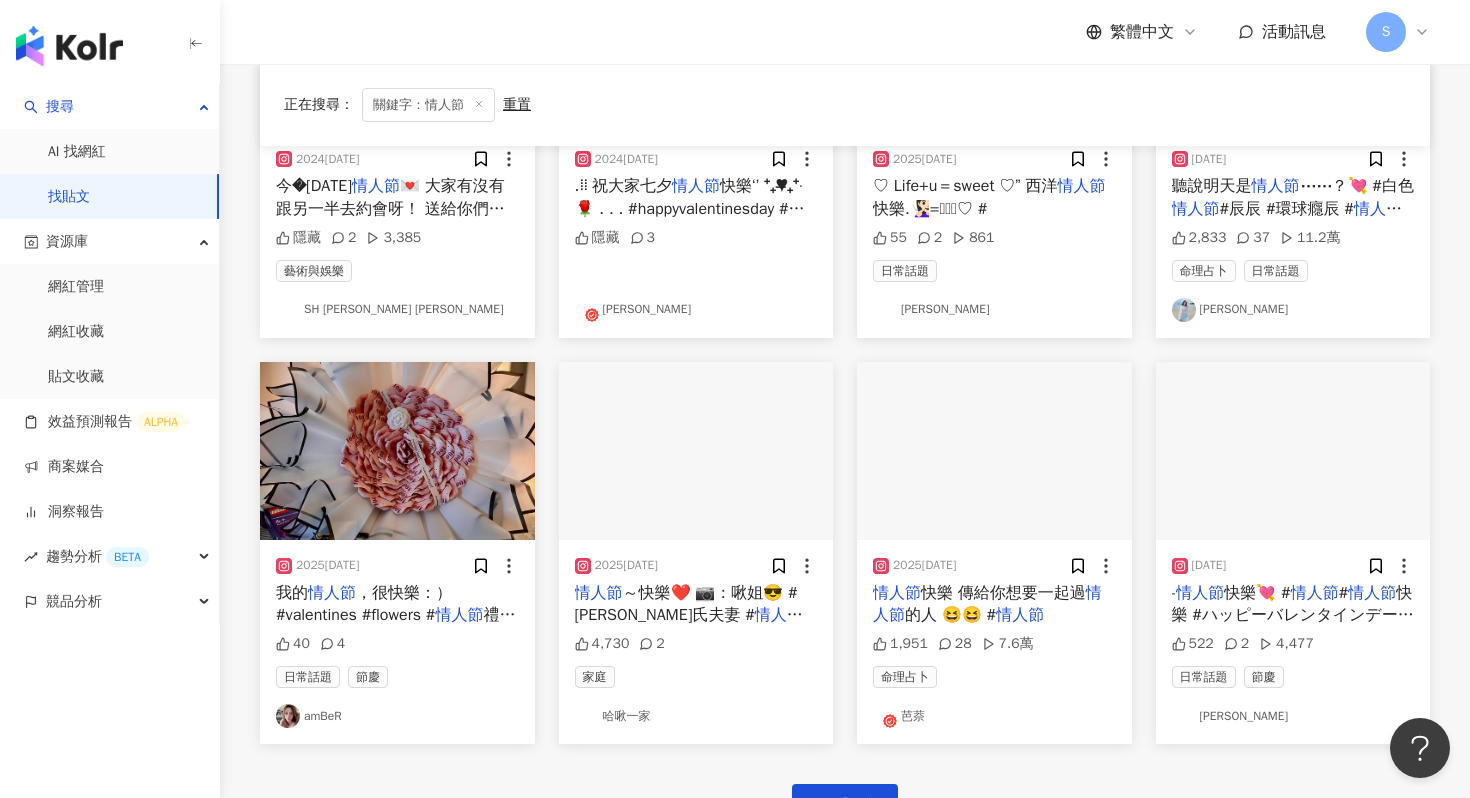 scroll, scrollTop: 9375, scrollLeft: 0, axis: vertical 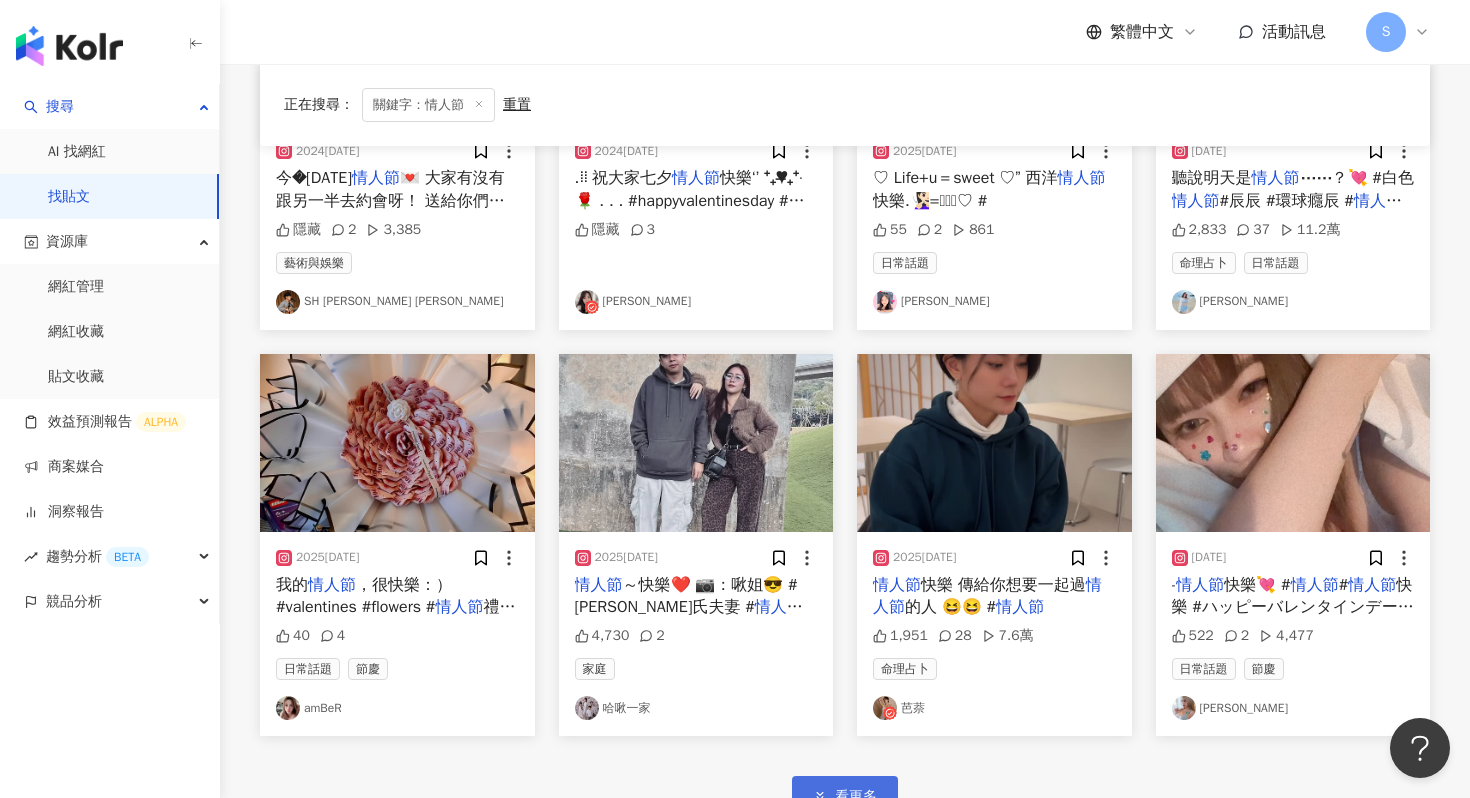 click on "看更多" at bounding box center [856, 797] 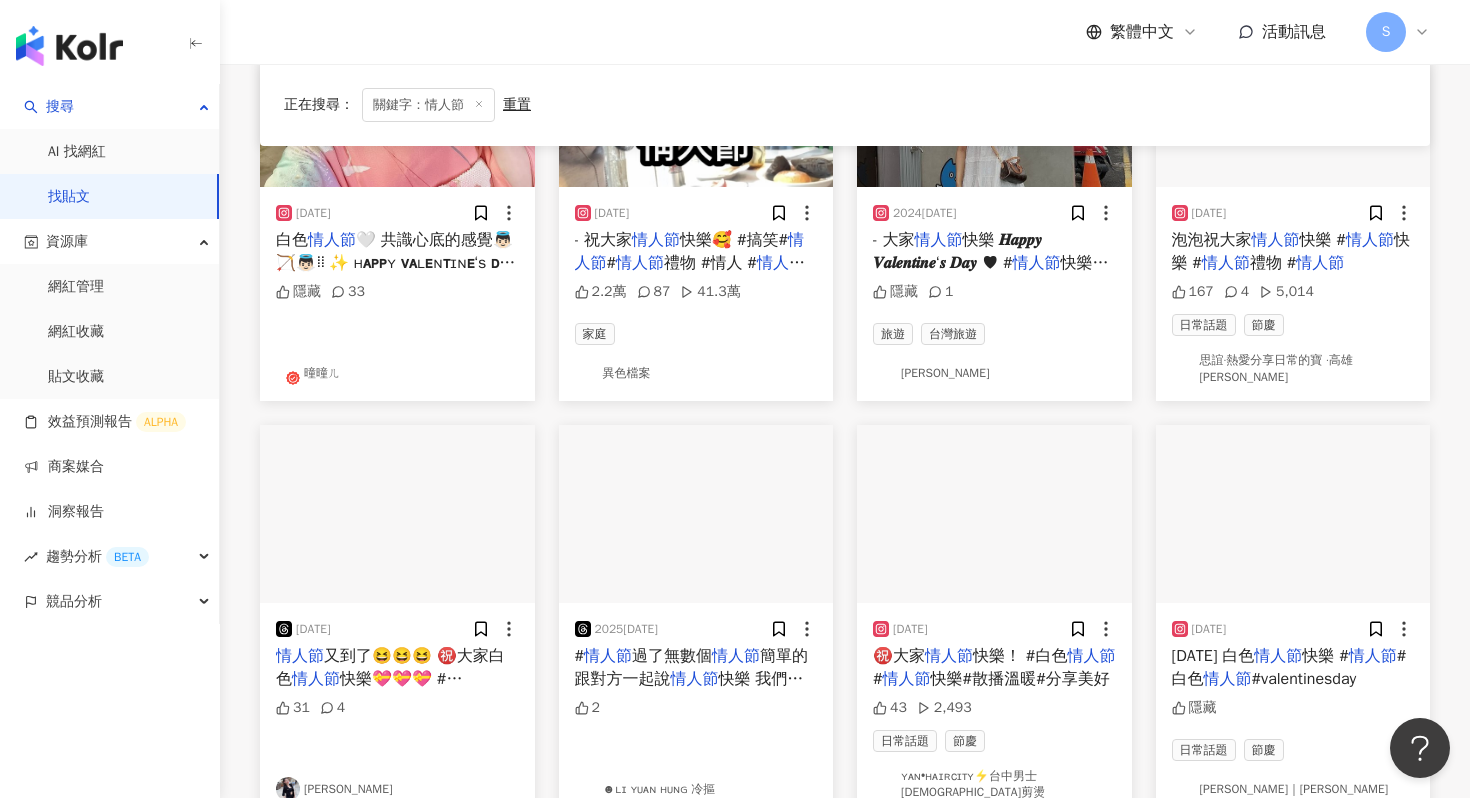 scroll, scrollTop: 10856, scrollLeft: 0, axis: vertical 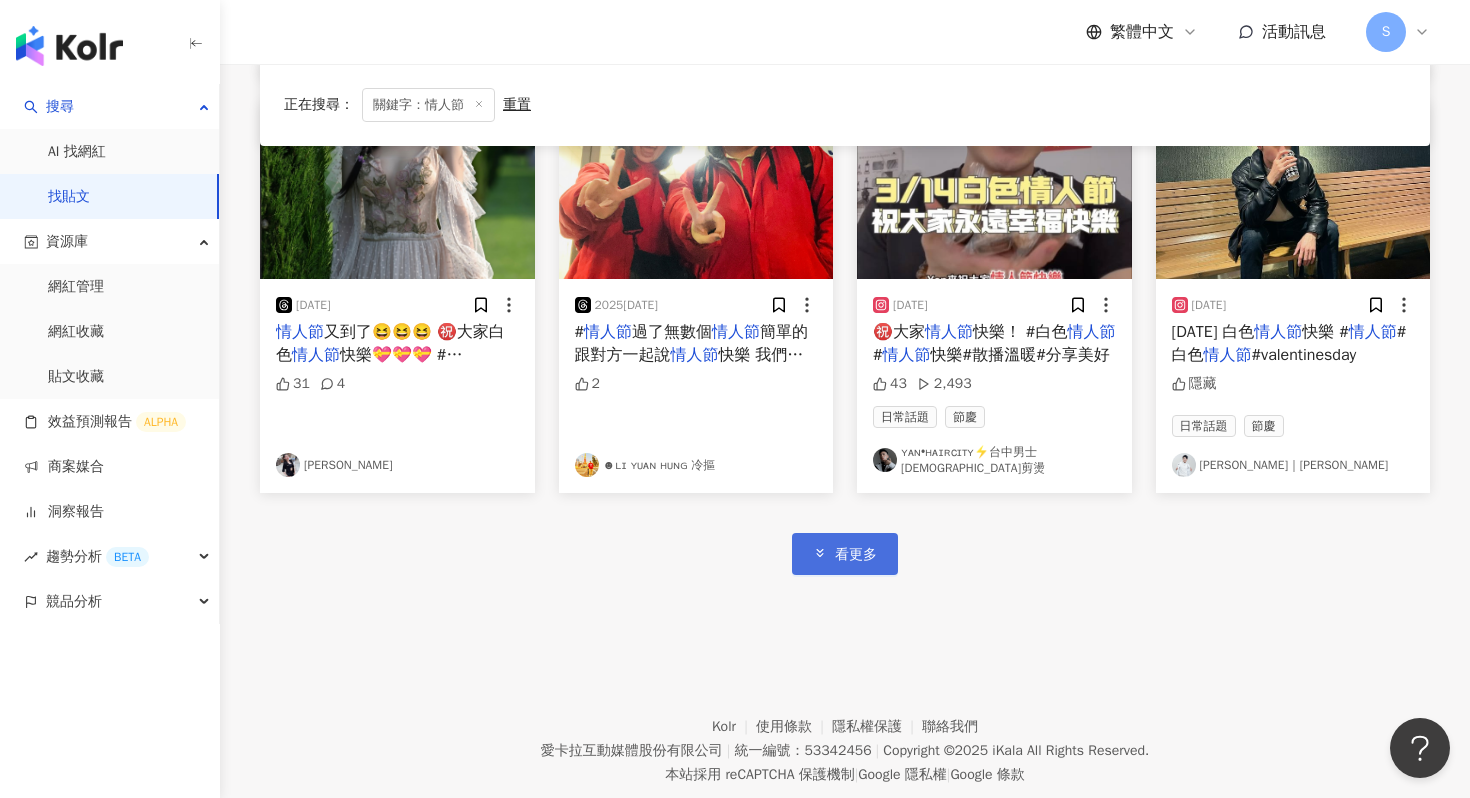 click on "看更多" at bounding box center [856, 555] 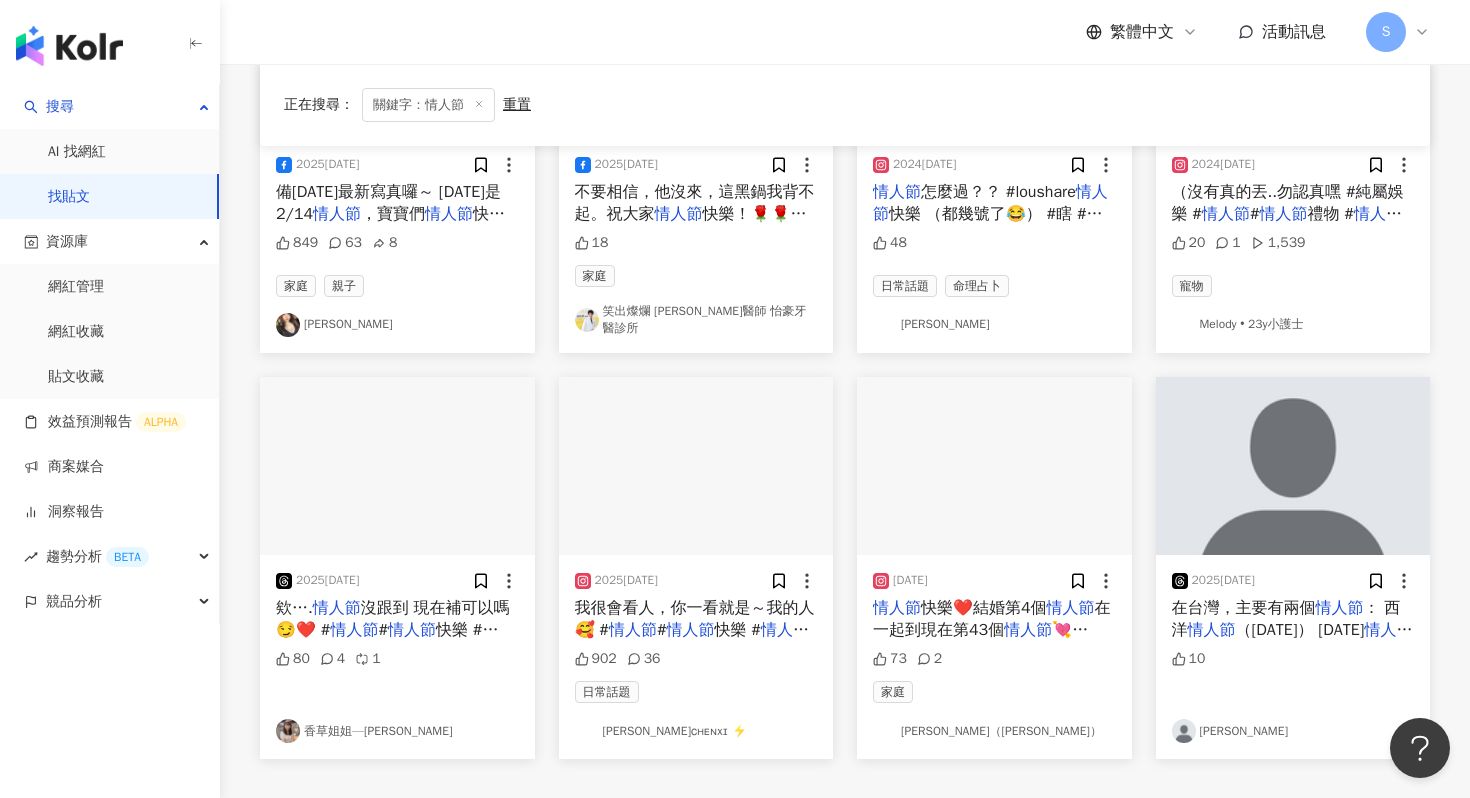 scroll, scrollTop: 11825, scrollLeft: 0, axis: vertical 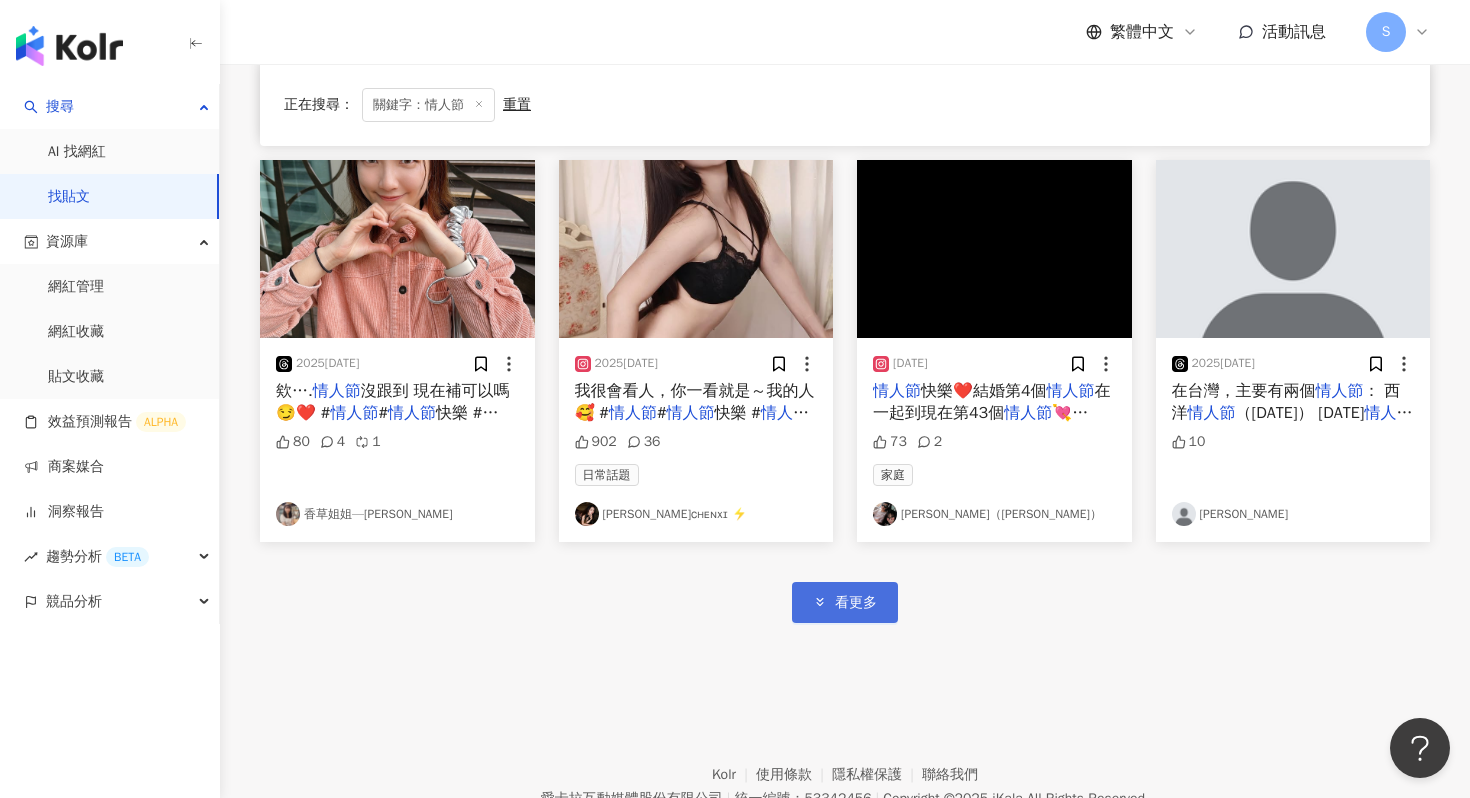 click 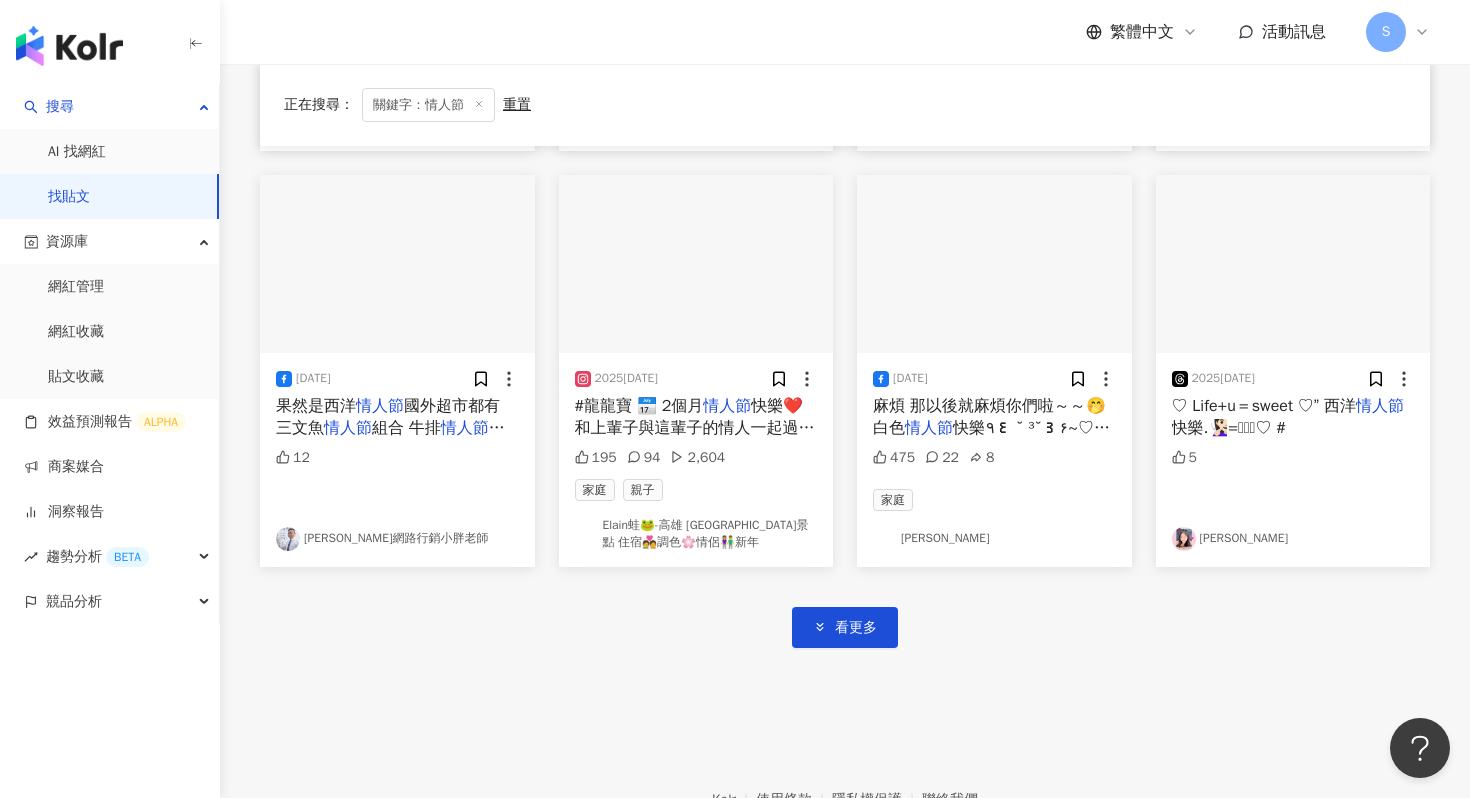 scroll, scrollTop: 13304, scrollLeft: 0, axis: vertical 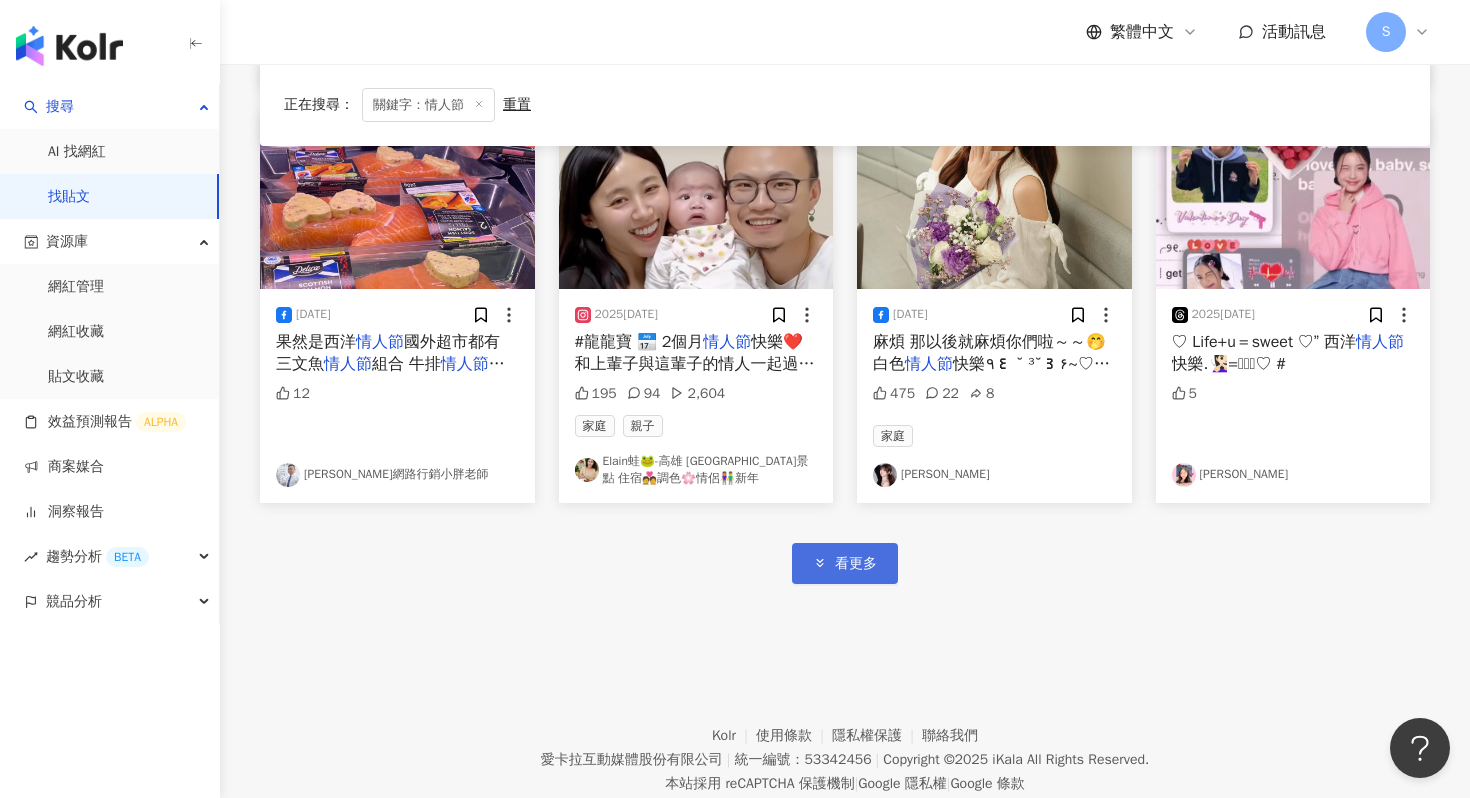 click on "看更多" at bounding box center [845, 563] 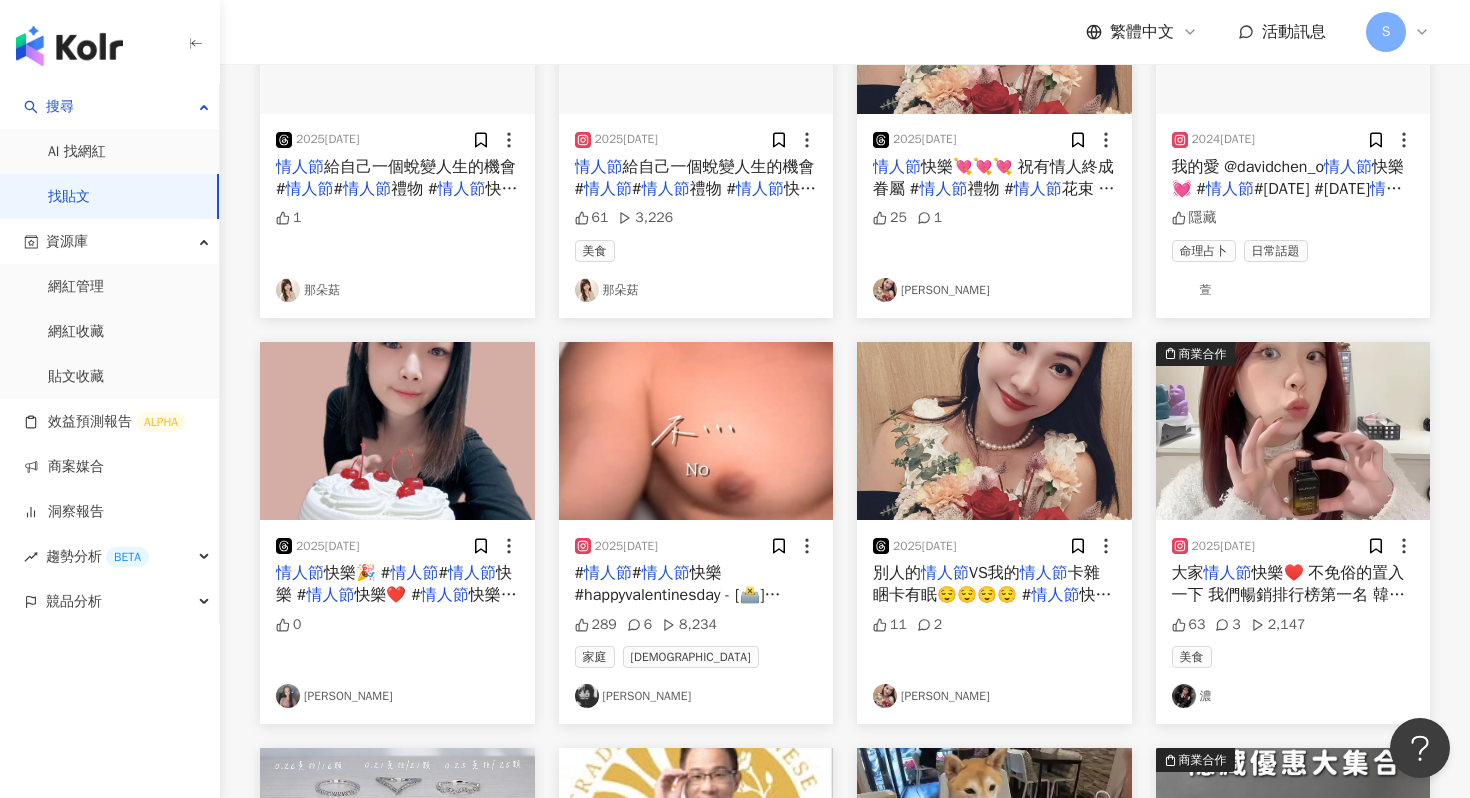 scroll, scrollTop: 0, scrollLeft: 0, axis: both 